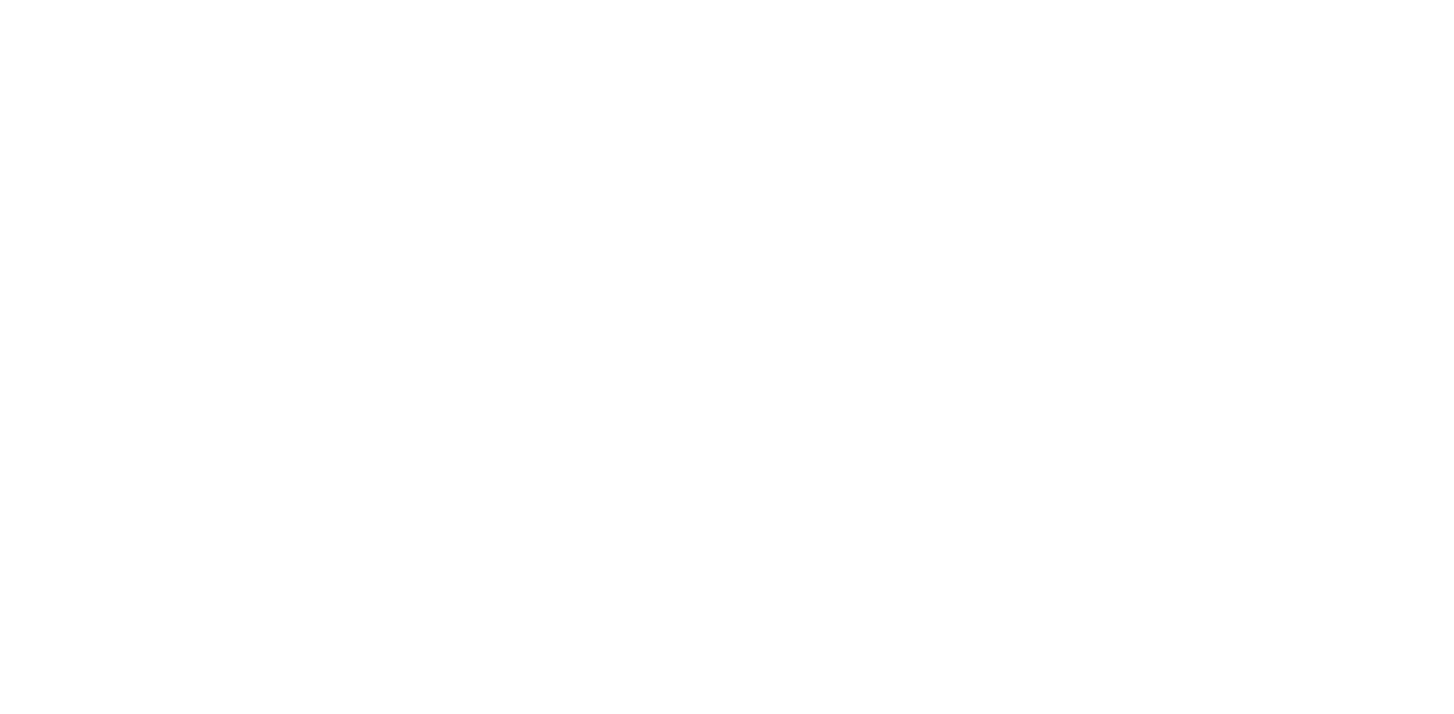 scroll, scrollTop: 0, scrollLeft: 0, axis: both 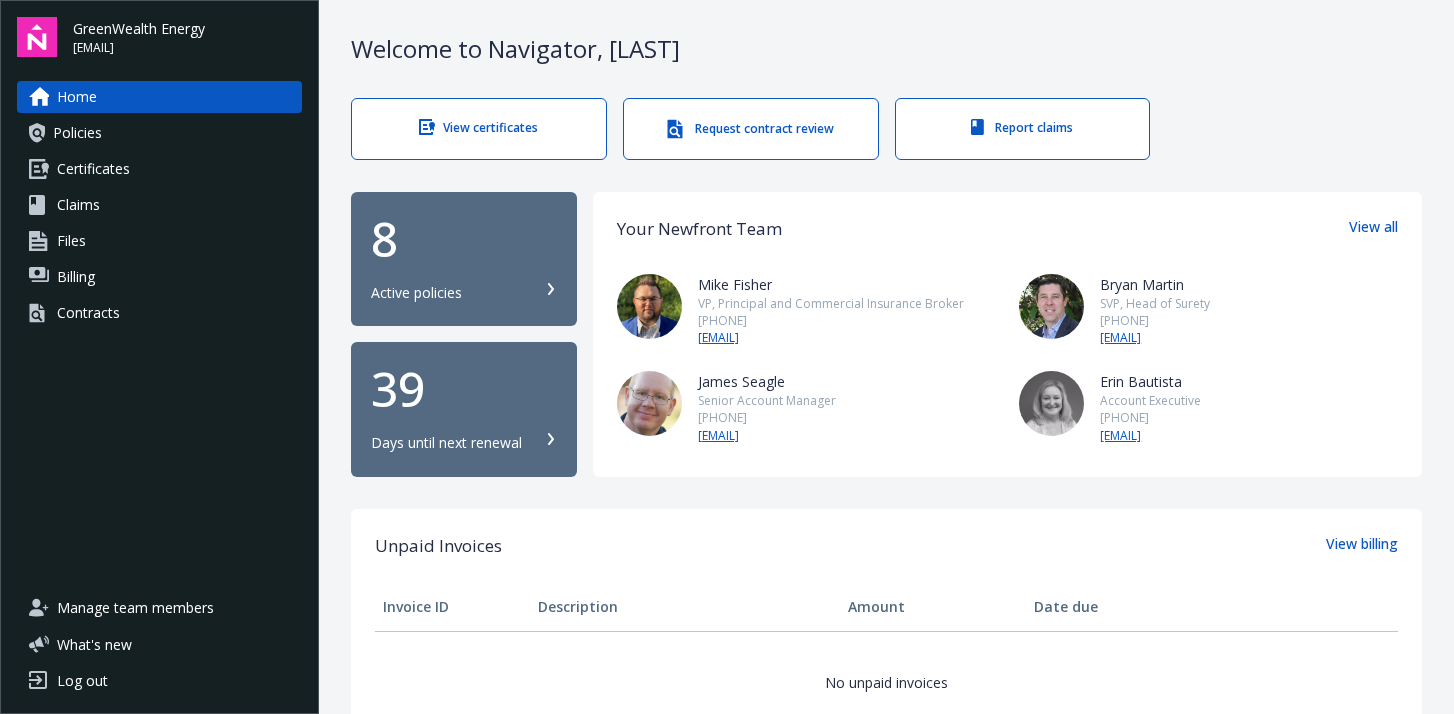 click on "8 Active policies" at bounding box center [464, 259] 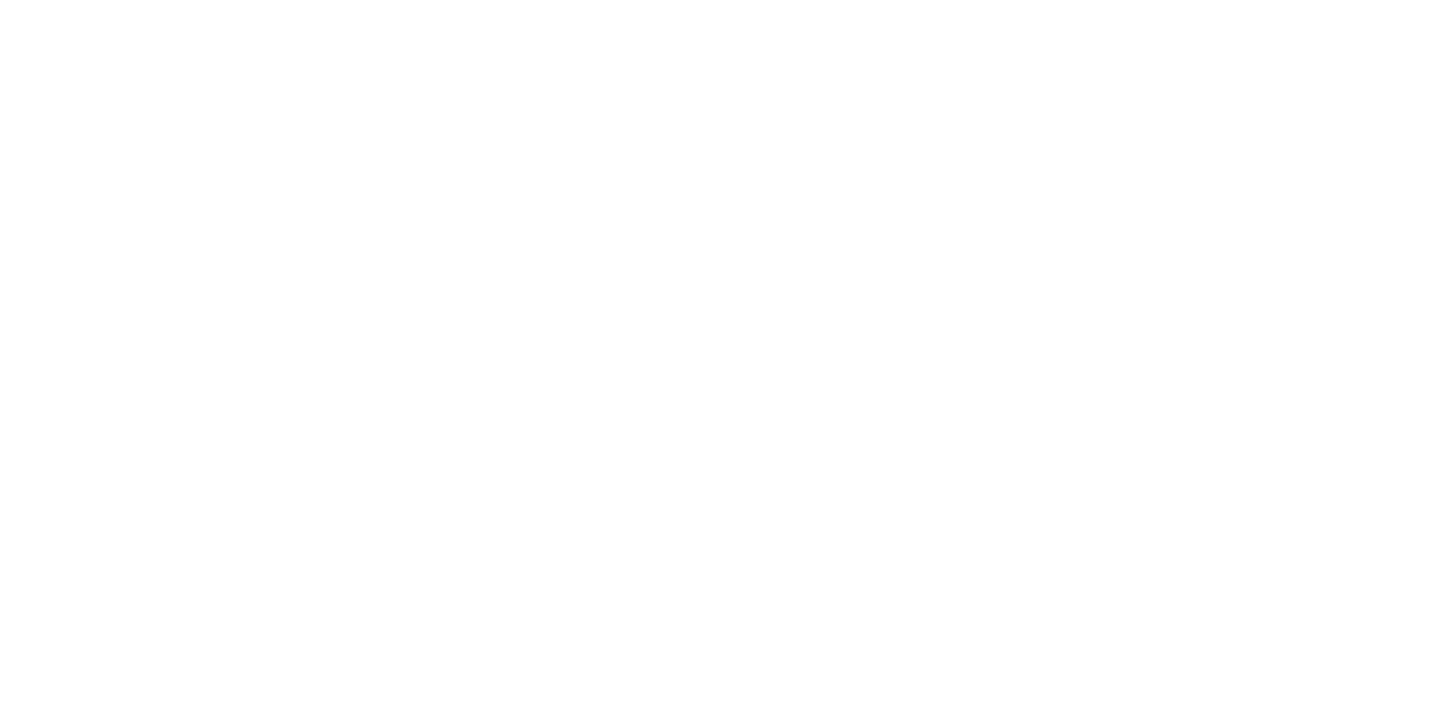 scroll, scrollTop: 0, scrollLeft: 0, axis: both 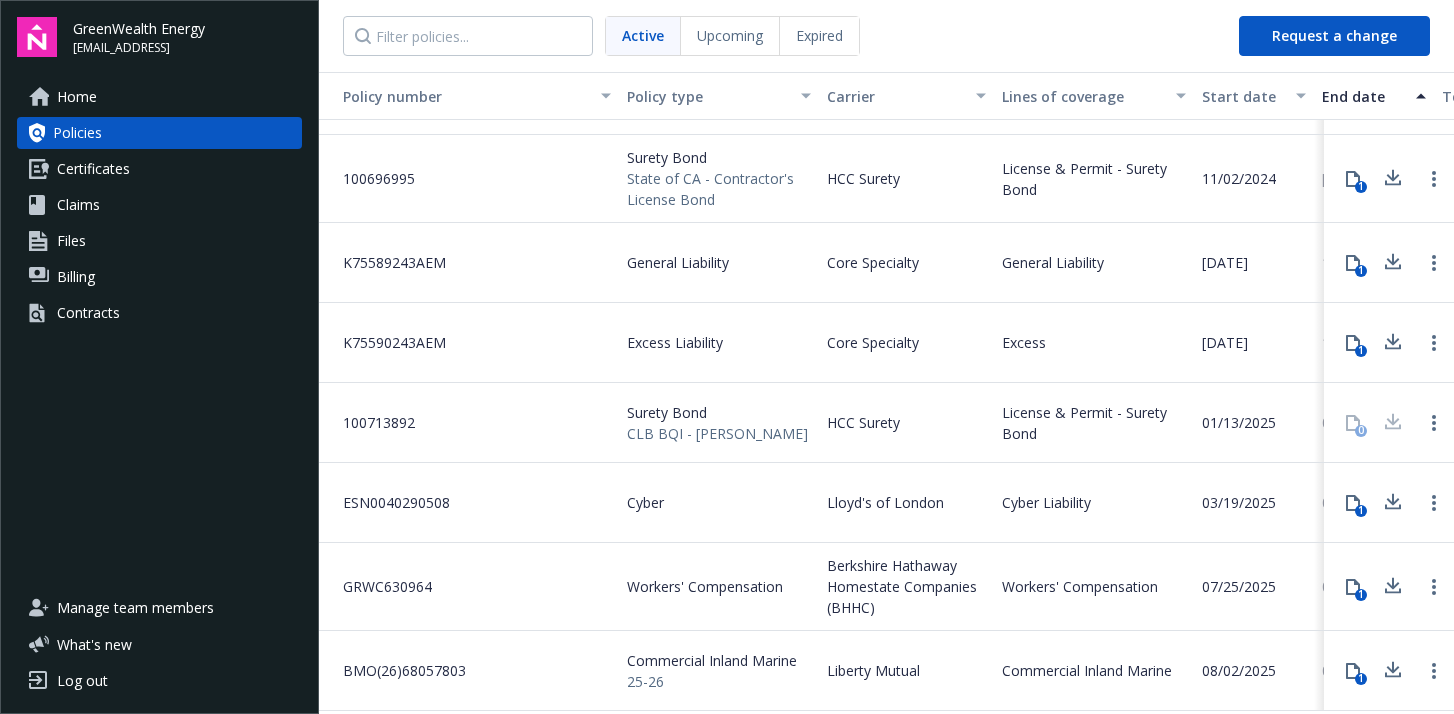 click on "Upcoming" at bounding box center (730, 36) 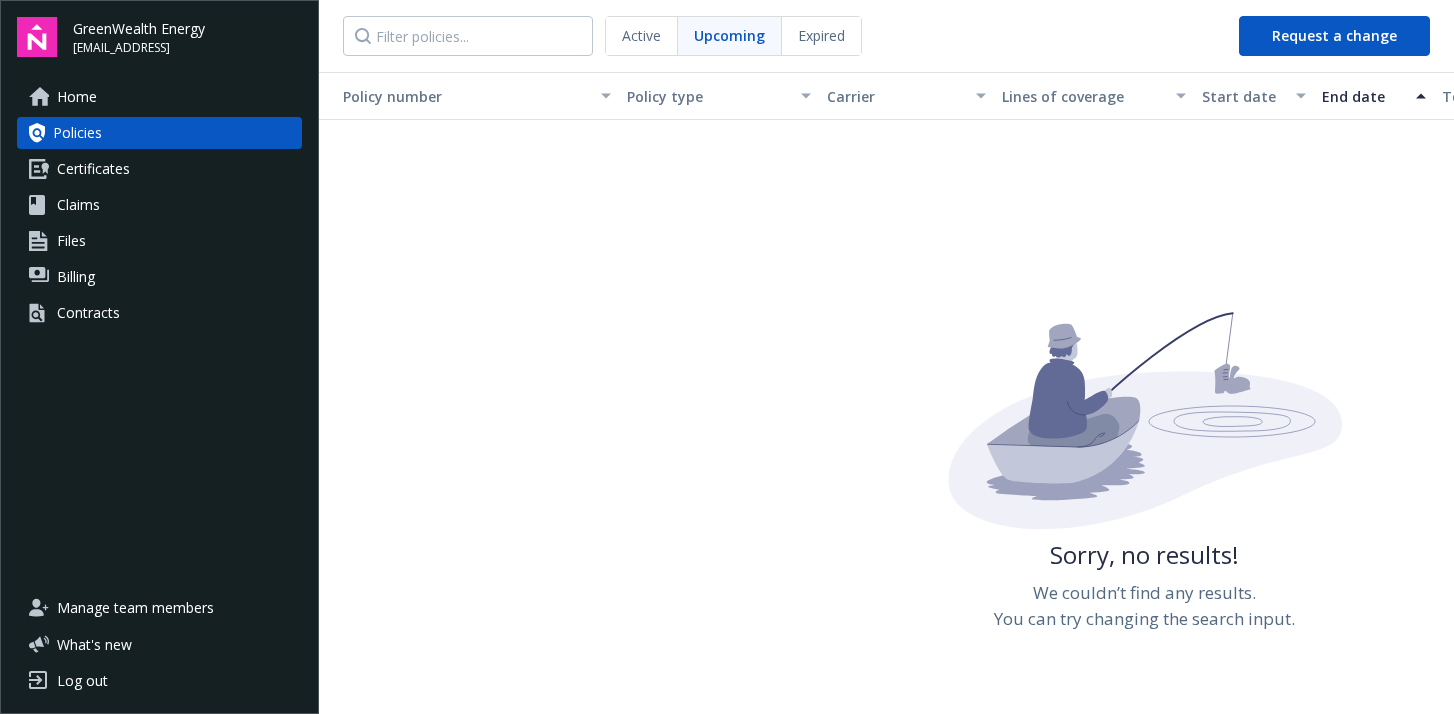 click on "Expired" at bounding box center [821, 35] 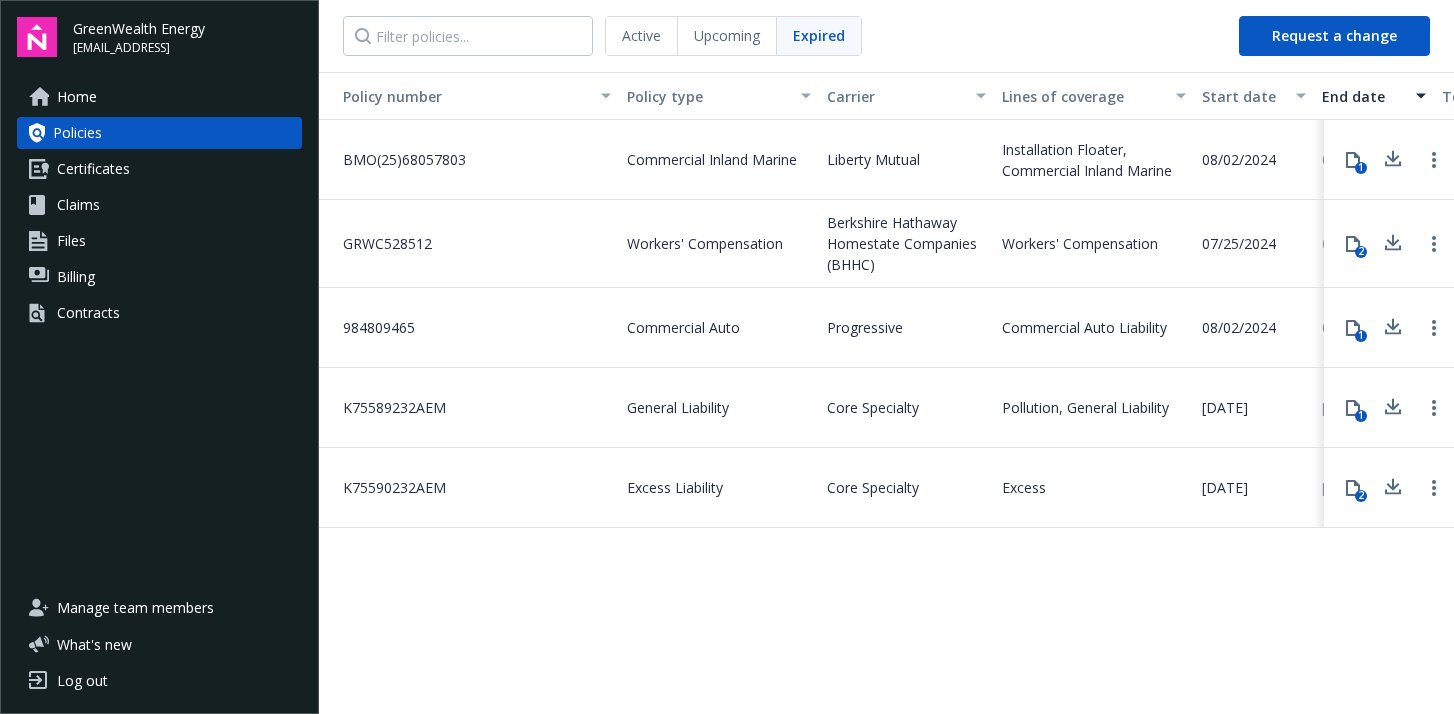 click on "Upcoming" at bounding box center [727, 35] 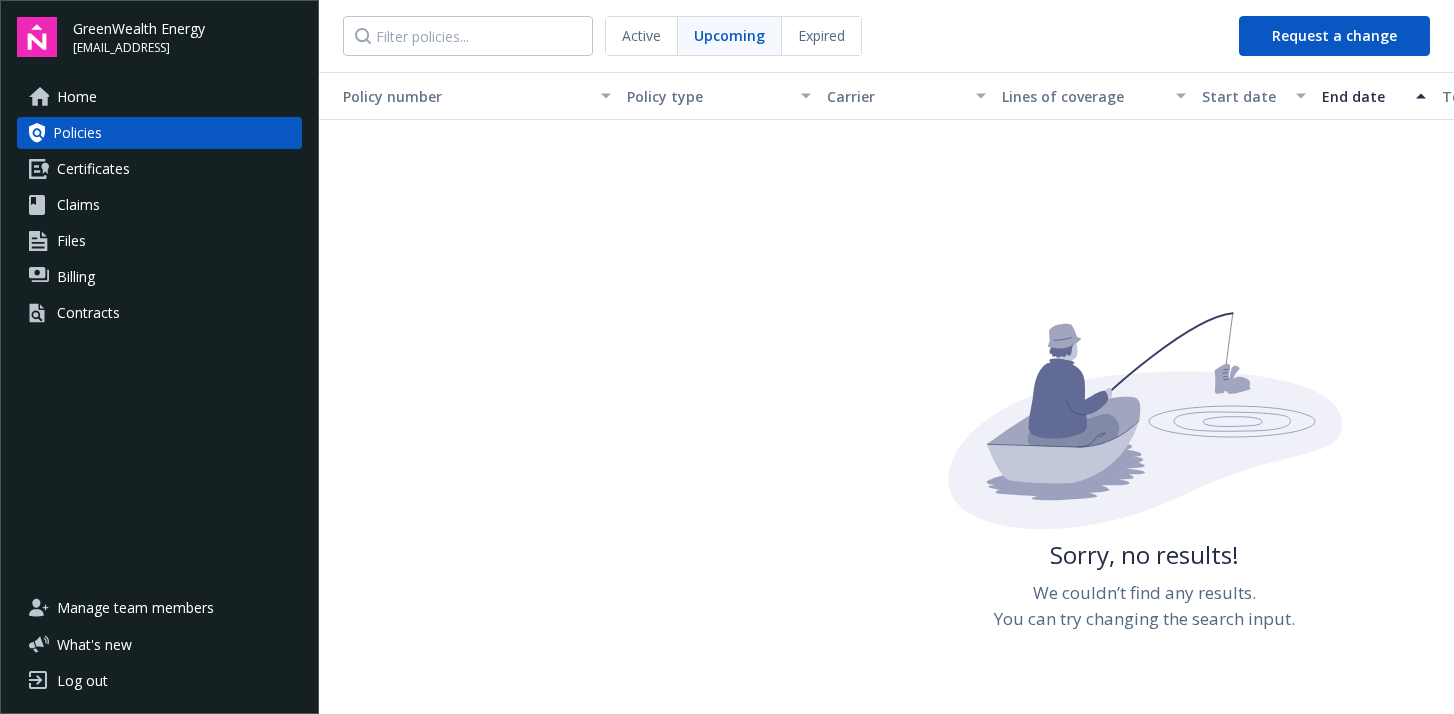 click on "Active" at bounding box center (642, 36) 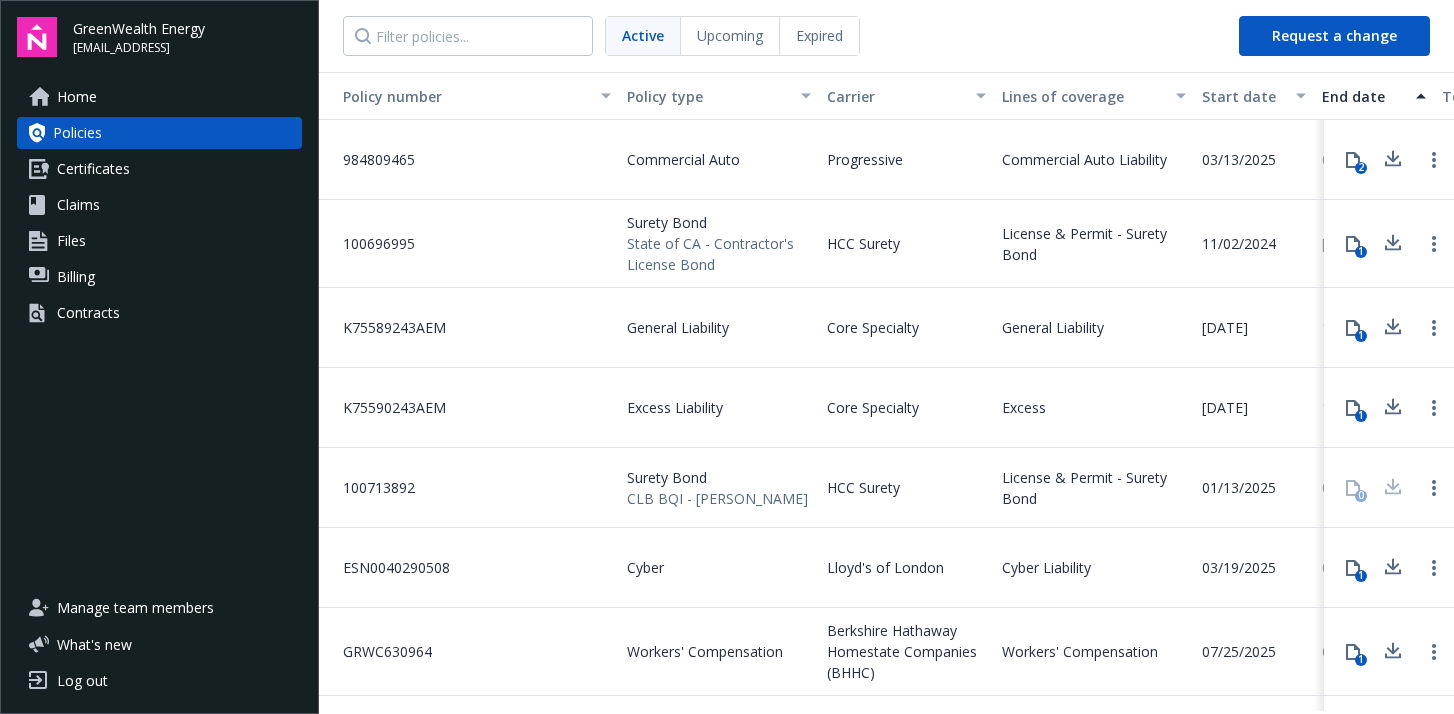 click on "Active Upcoming Expired" at bounding box center [771, 36] 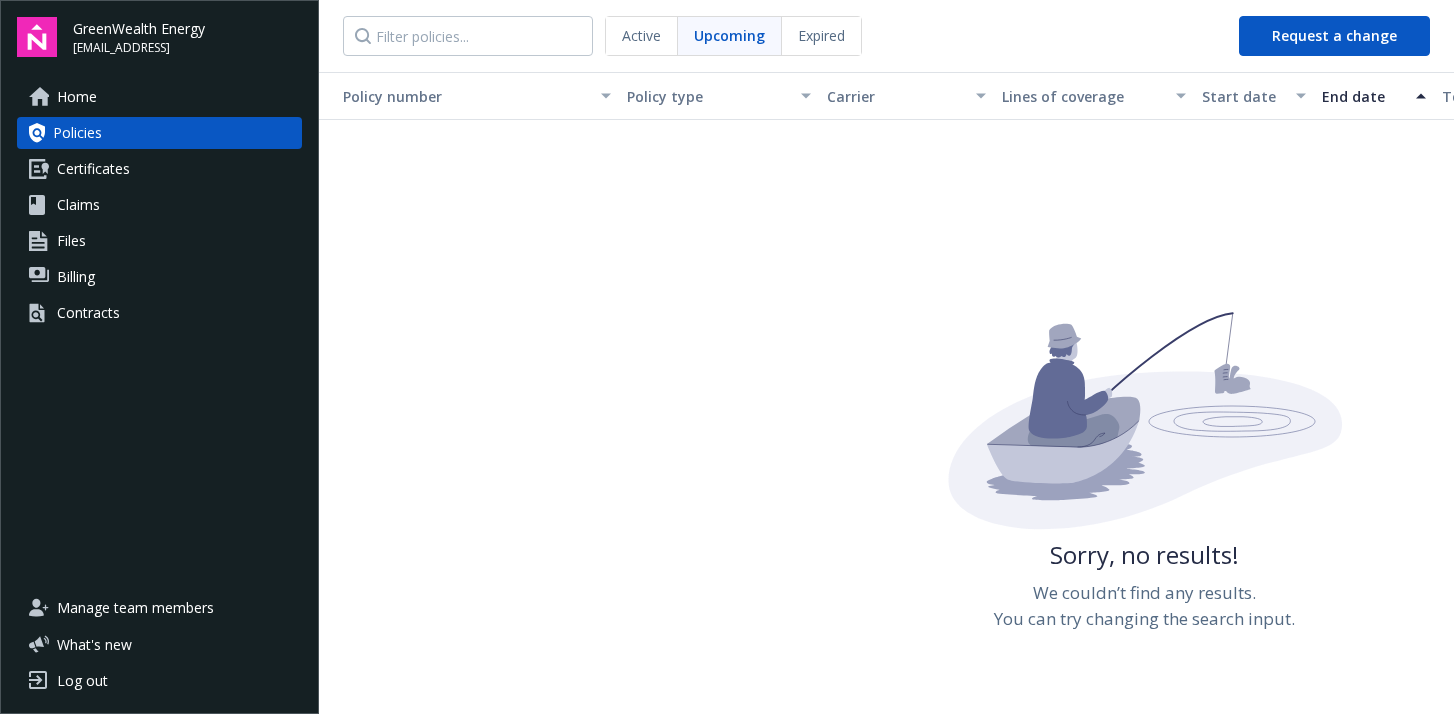 click on "Expired" at bounding box center [821, 35] 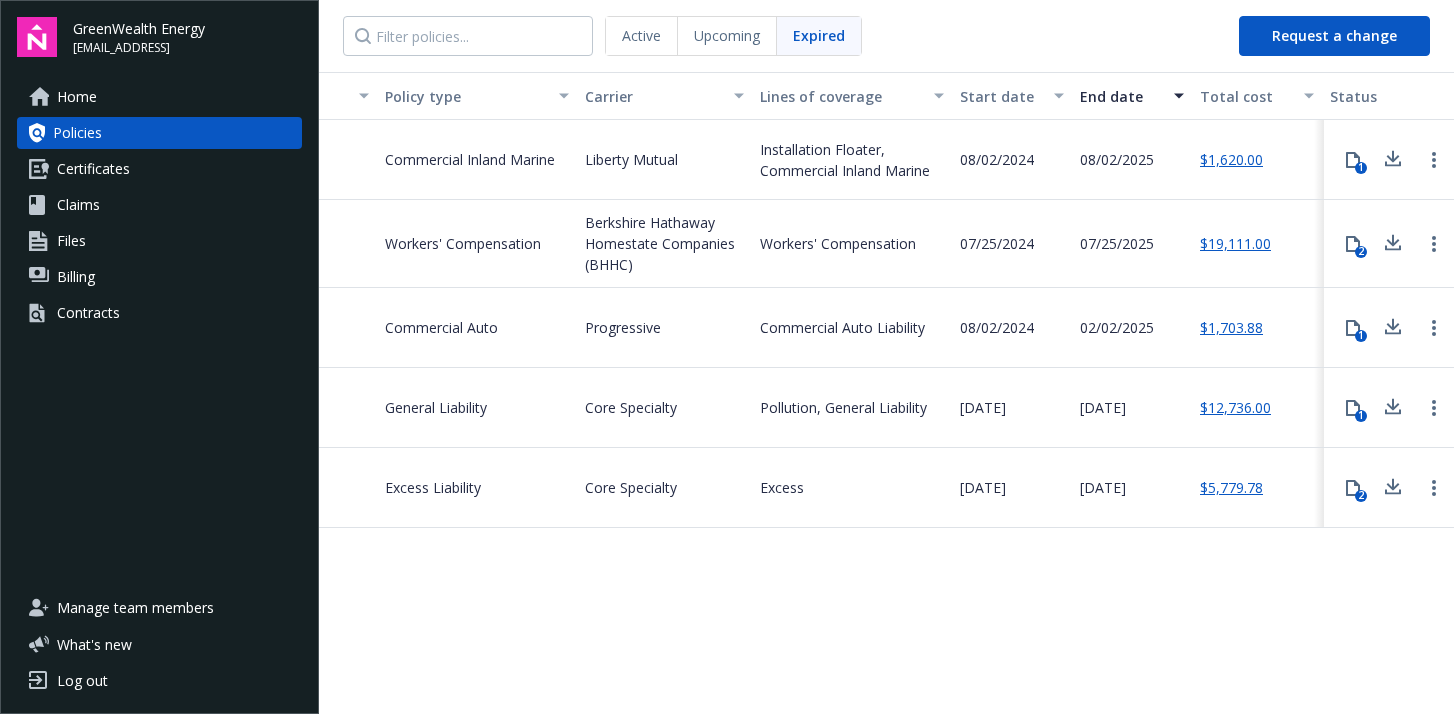 scroll, scrollTop: 0, scrollLeft: 240, axis: horizontal 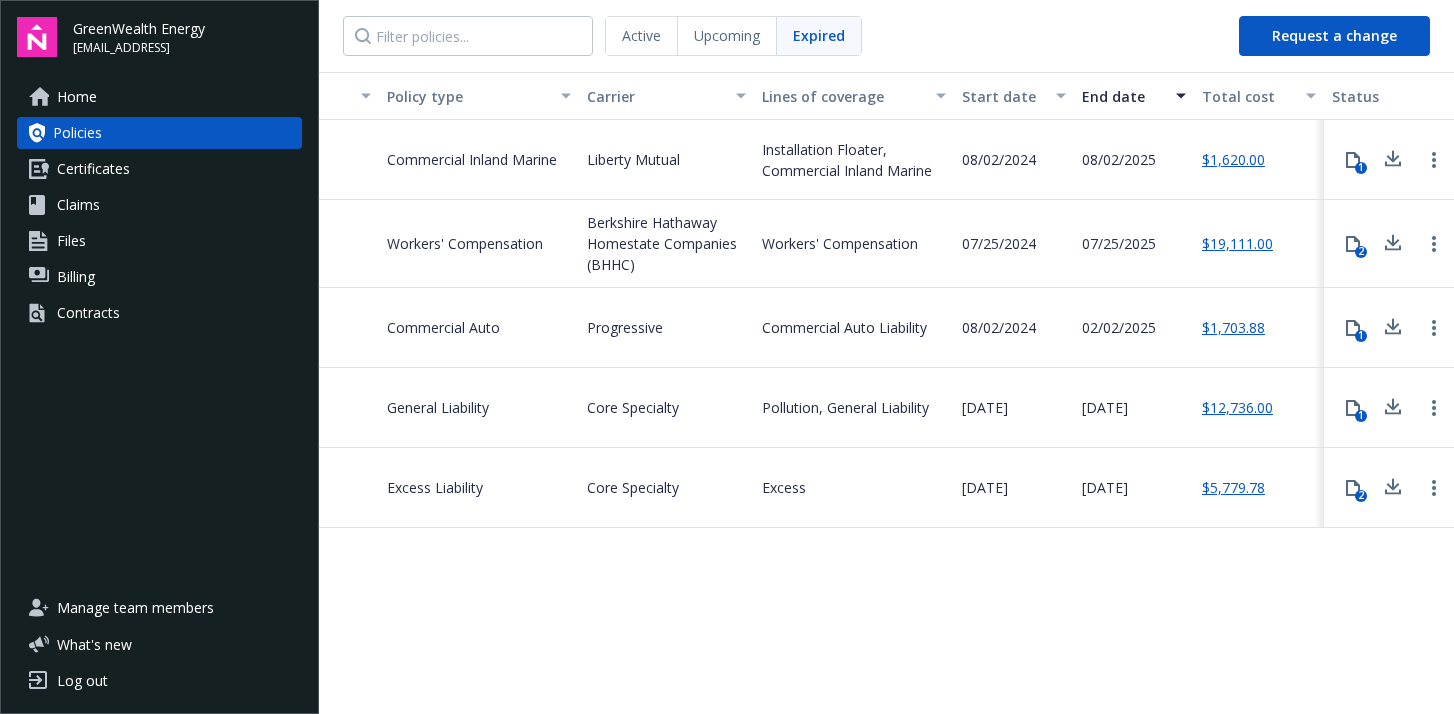 click on "Upcoming" at bounding box center [727, 35] 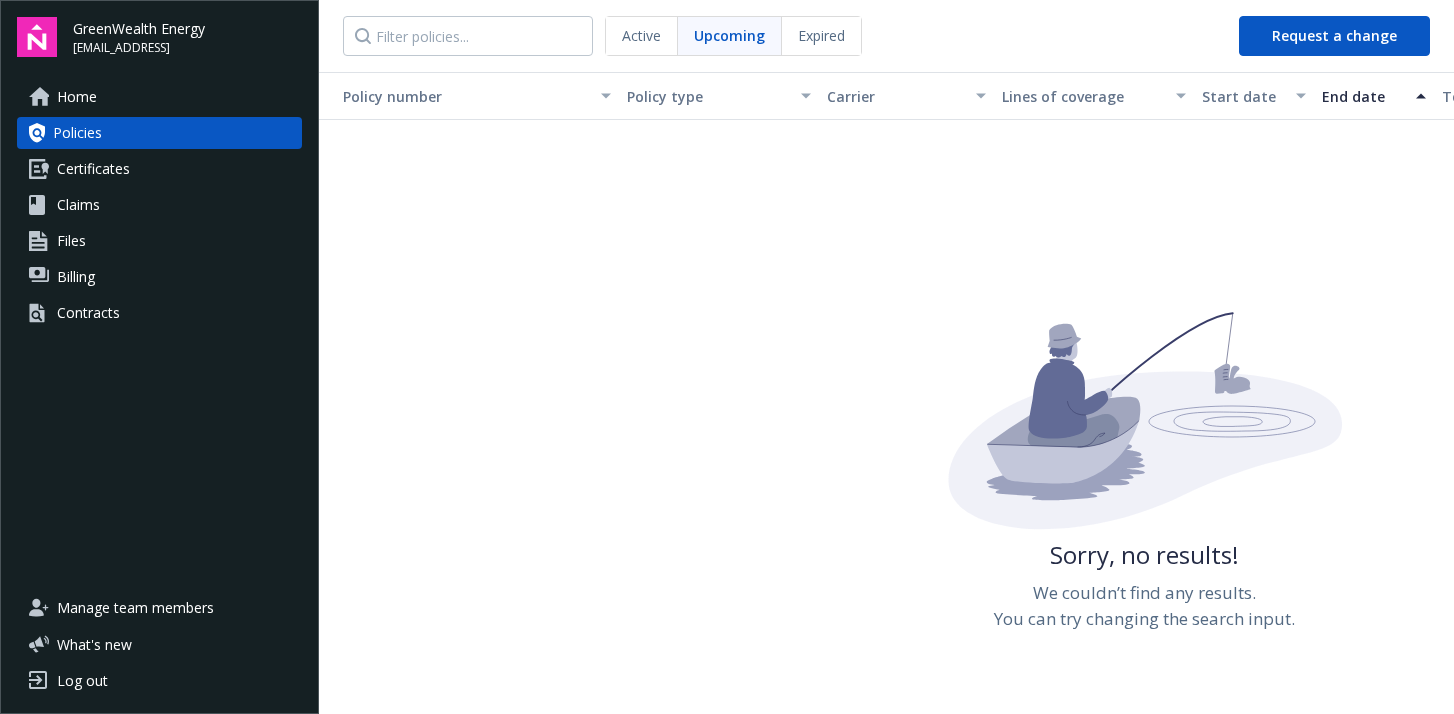 click on "Active" at bounding box center [641, 35] 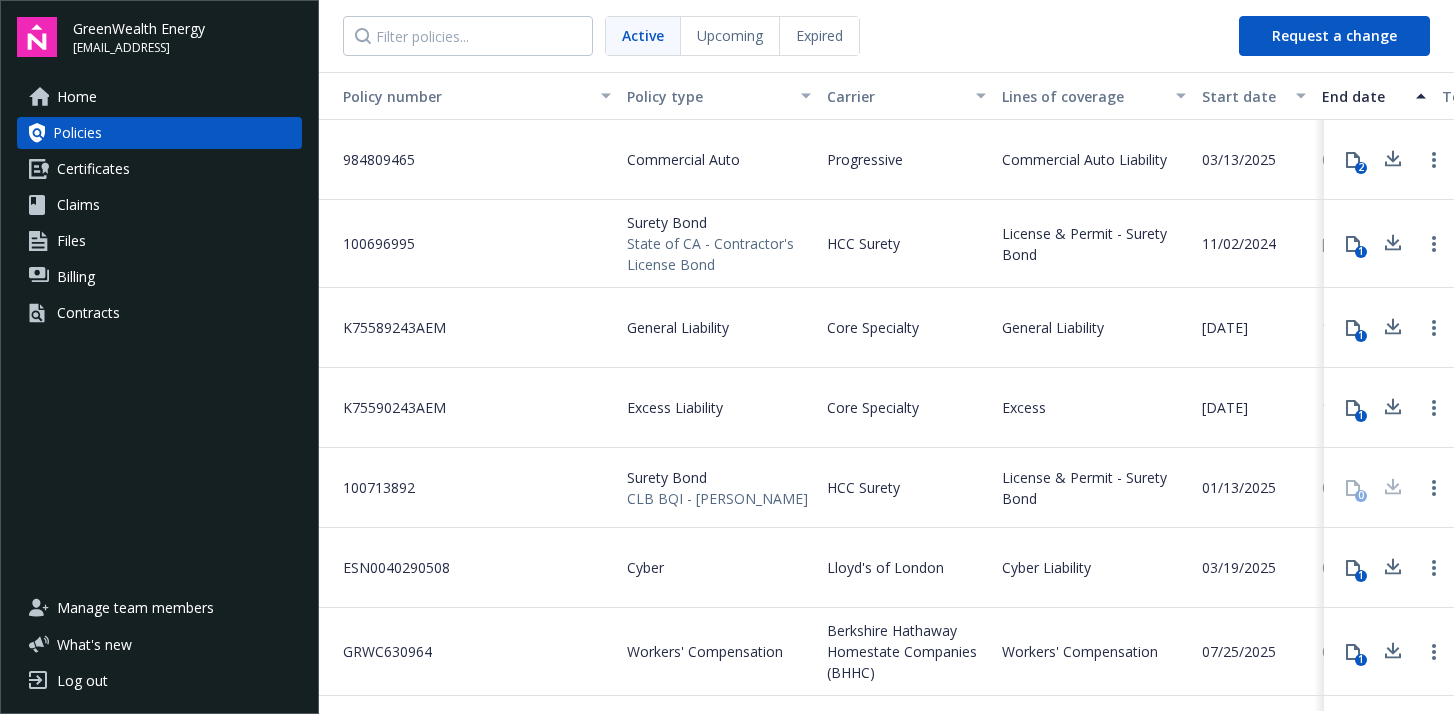 scroll, scrollTop: 65, scrollLeft: 0, axis: vertical 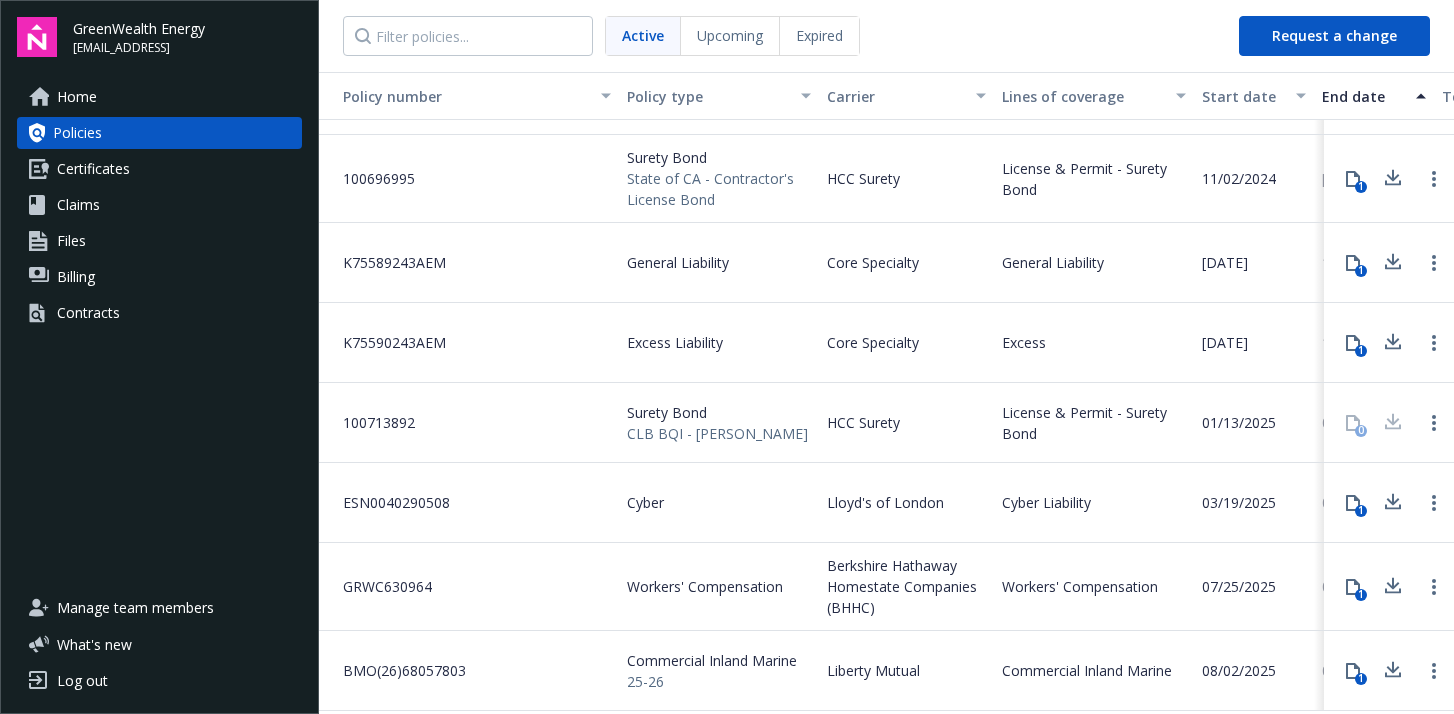 click on "Certificates" at bounding box center [159, 169] 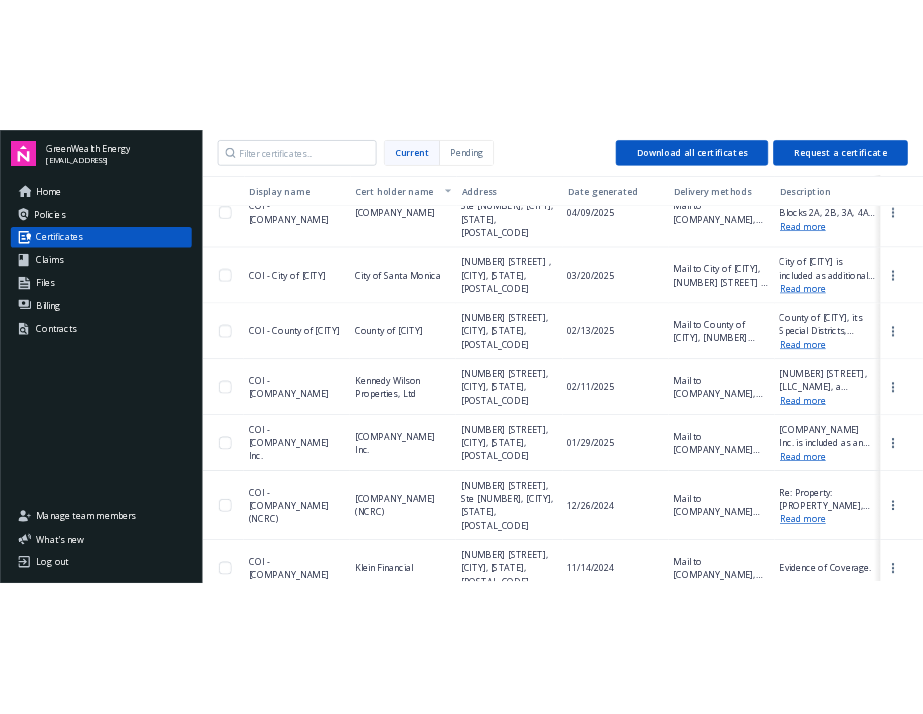 scroll, scrollTop: 0, scrollLeft: 0, axis: both 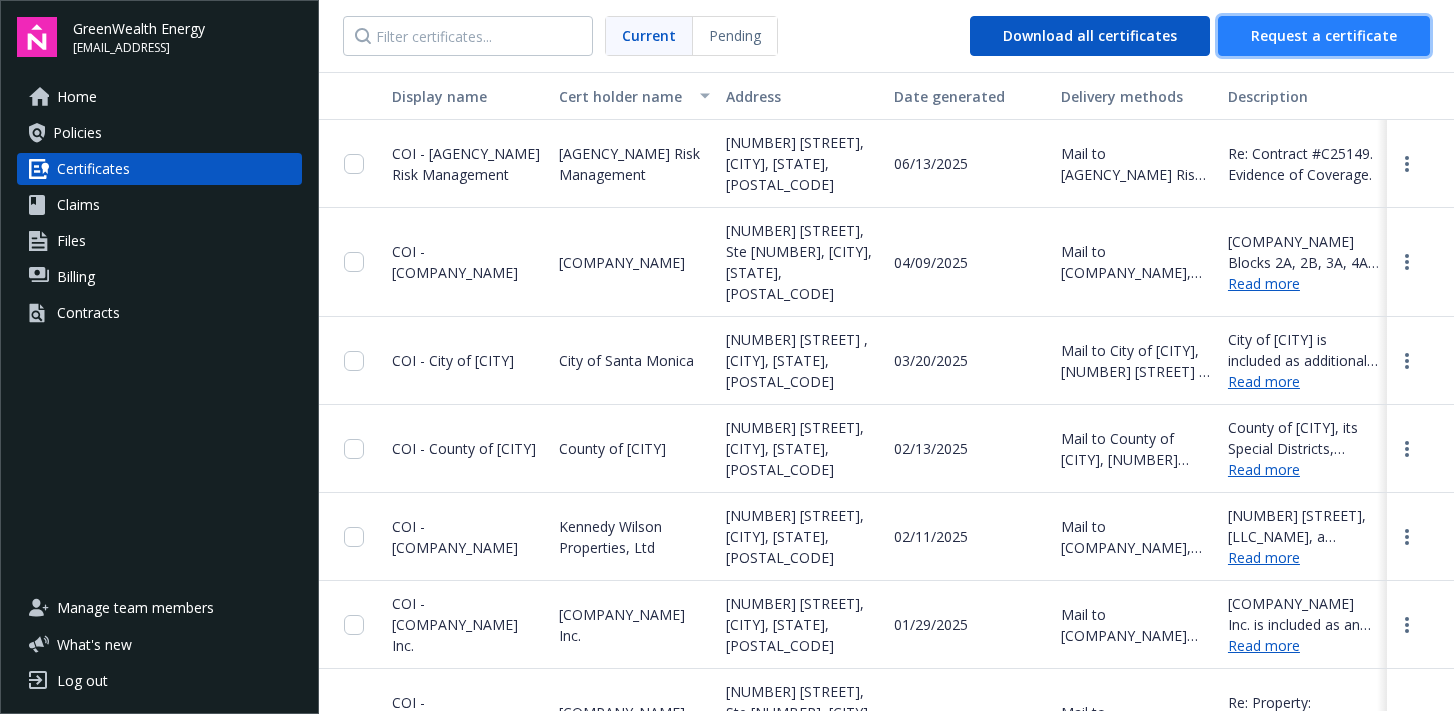 click on "Request a certificate" at bounding box center [1324, 36] 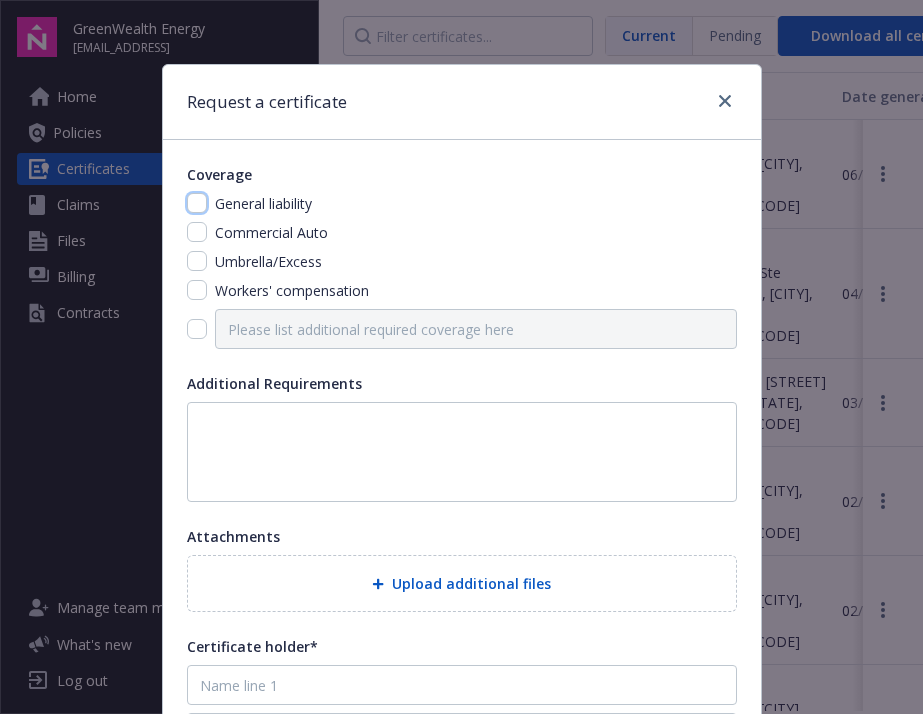 click at bounding box center [197, 203] 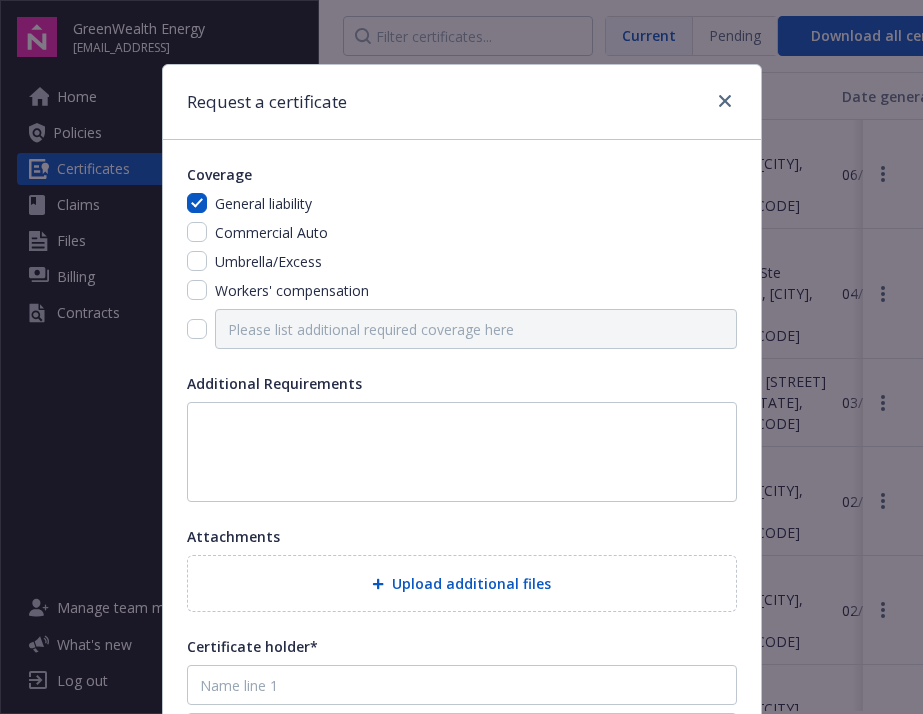 click on "Commercial Auto" at bounding box center [462, 232] 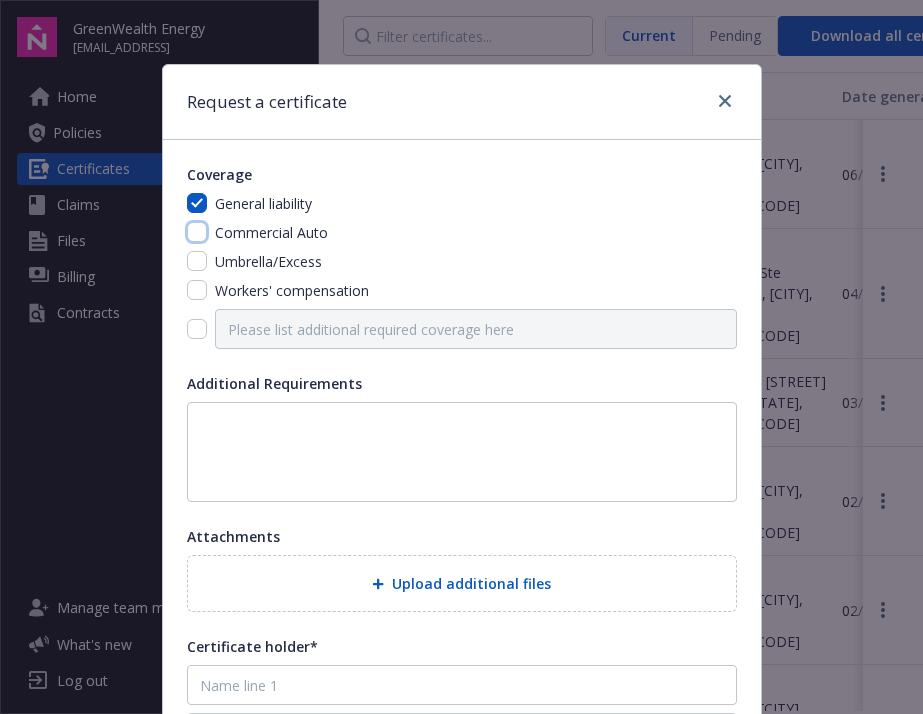 click at bounding box center [197, 232] 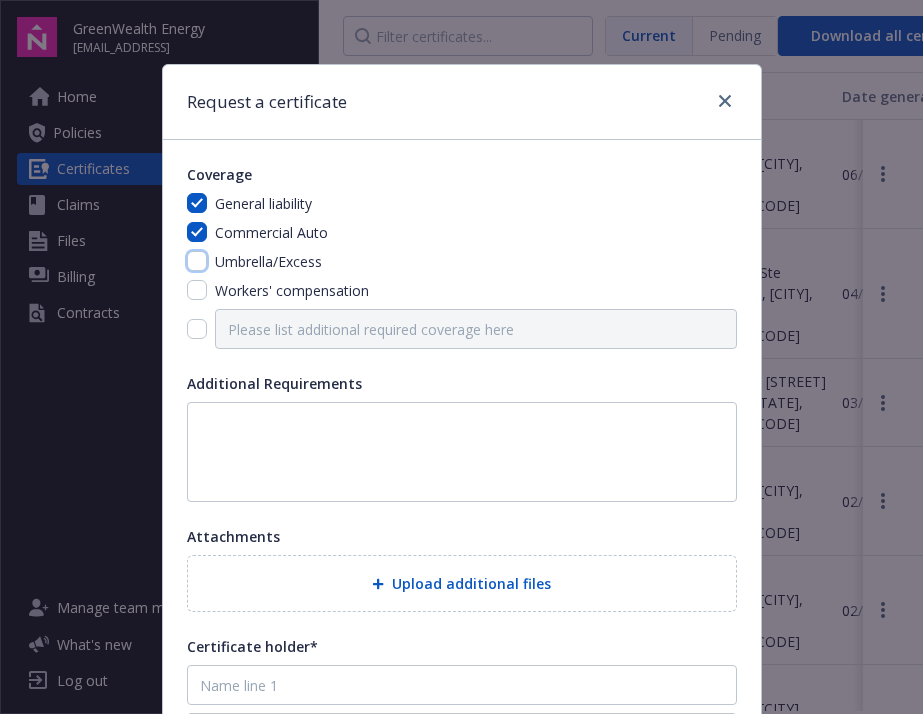 click at bounding box center [197, 261] 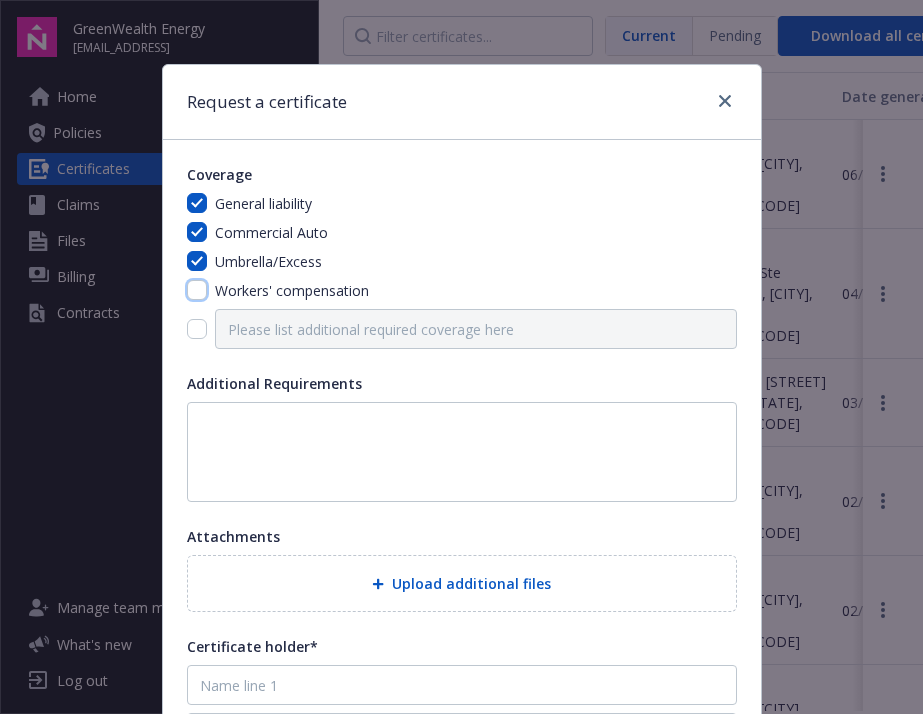 click at bounding box center (197, 290) 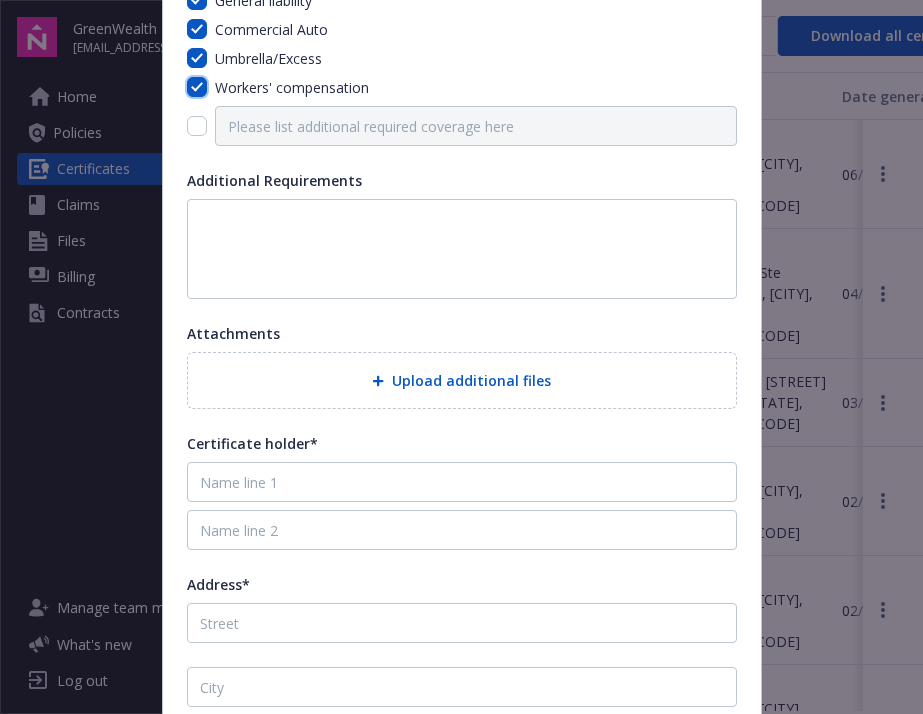 scroll, scrollTop: 207, scrollLeft: 0, axis: vertical 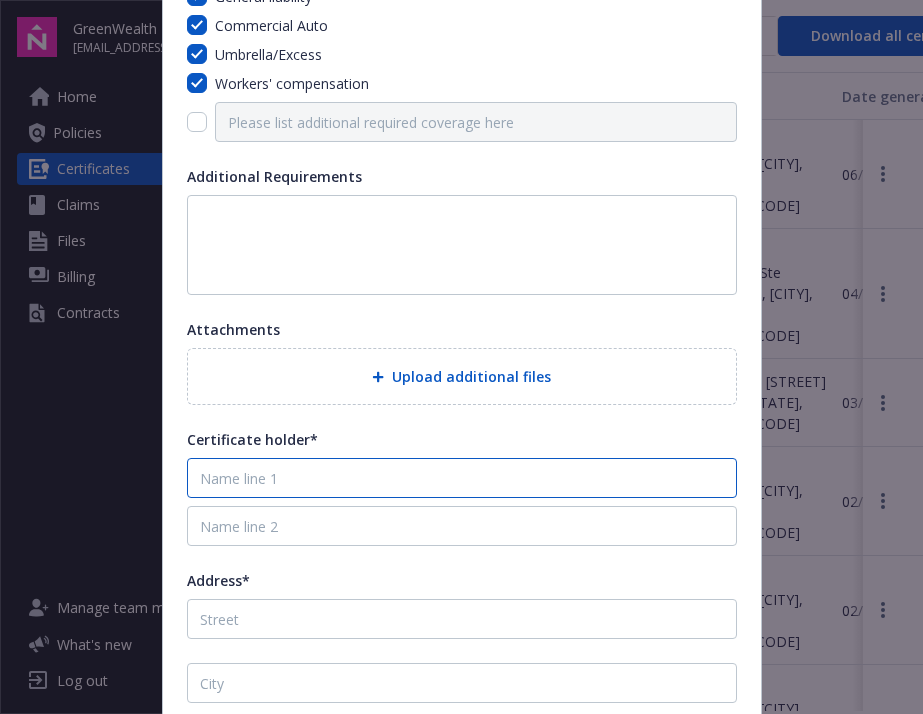click at bounding box center (462, 478) 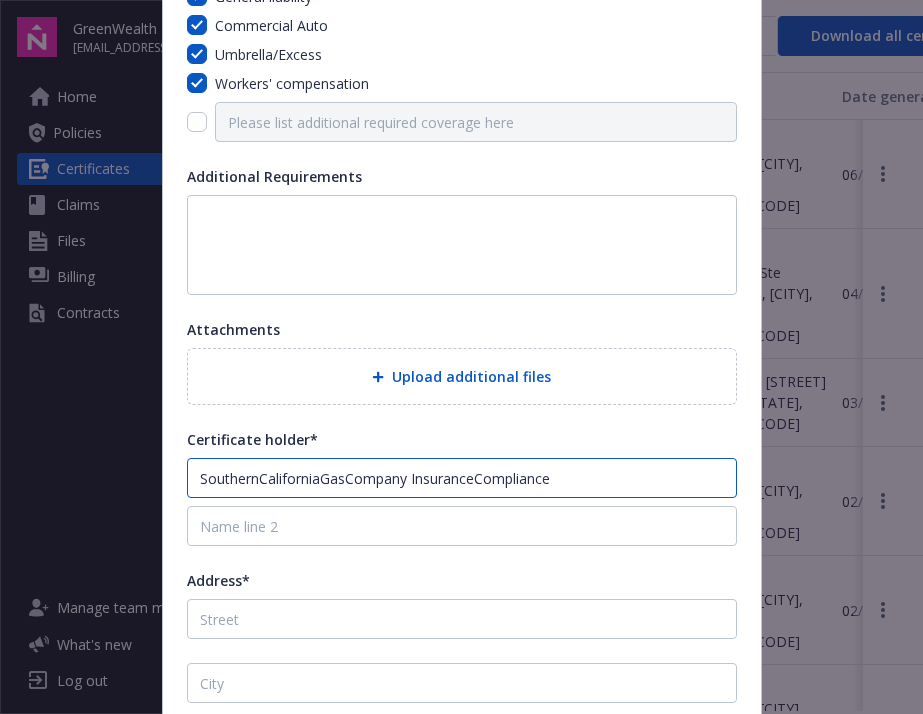 click on "SouthernCaliforniaGasCompany InsuranceCompliance" at bounding box center [462, 478] 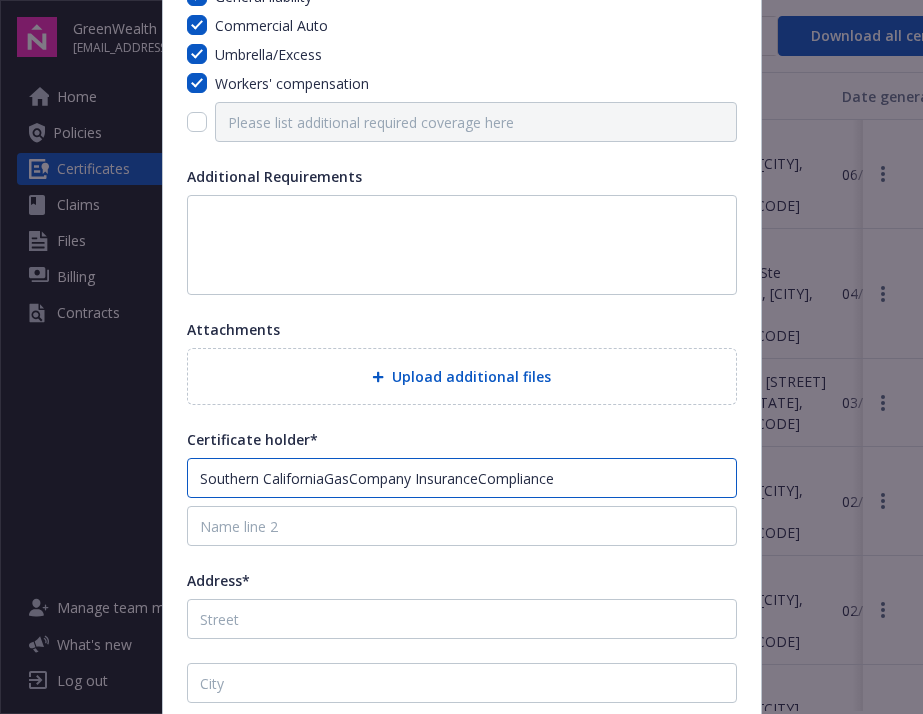 click on "Southern CaliforniaGasCompany InsuranceCompliance" at bounding box center [462, 478] 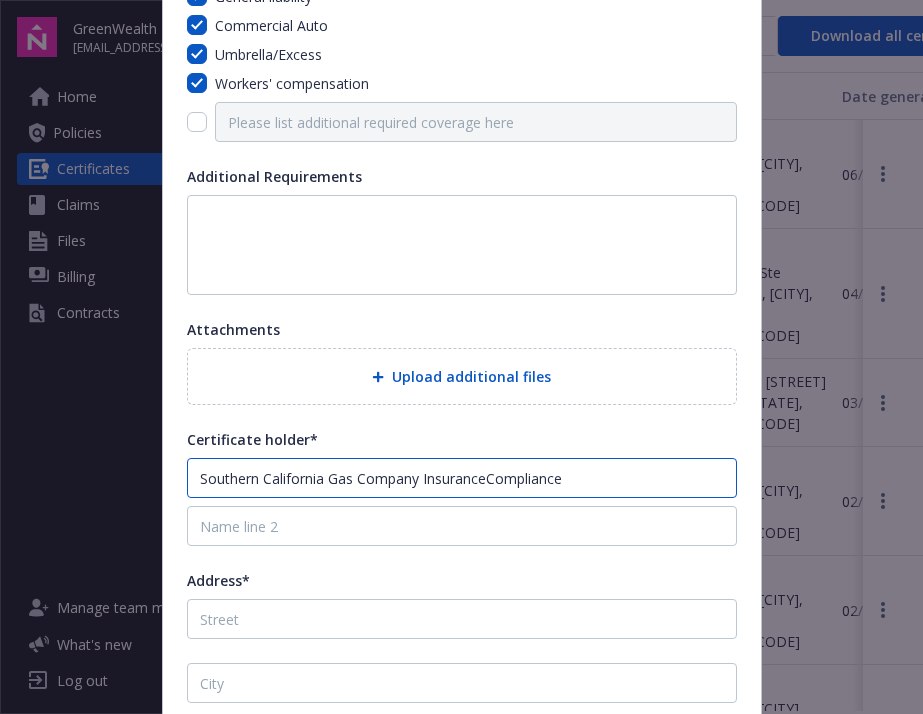 click on "Southern California Gas Company InsuranceCompliance" at bounding box center [462, 478] 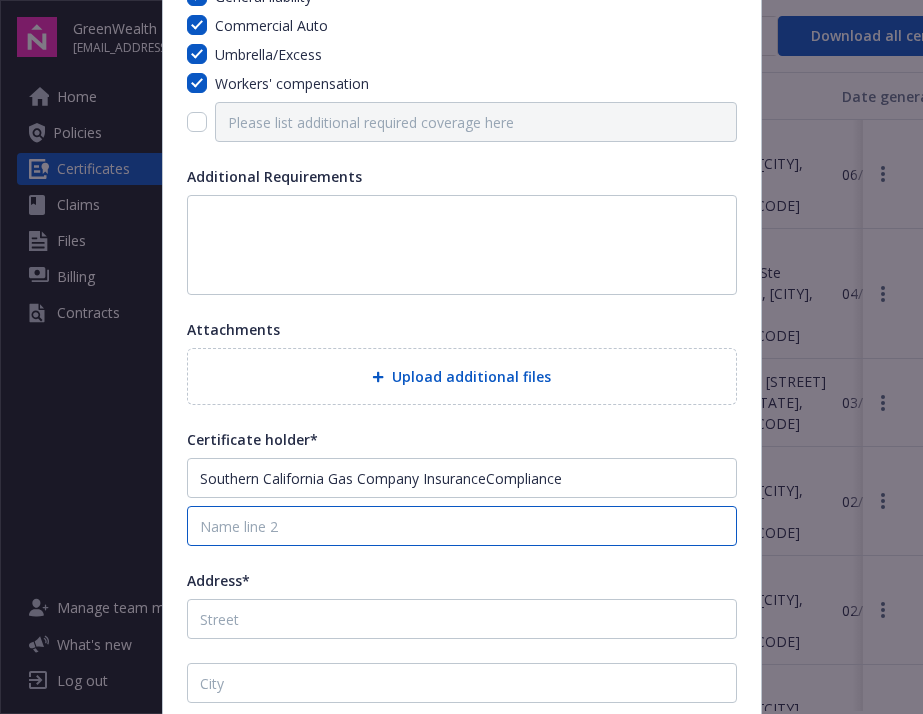 click at bounding box center (462, 526) 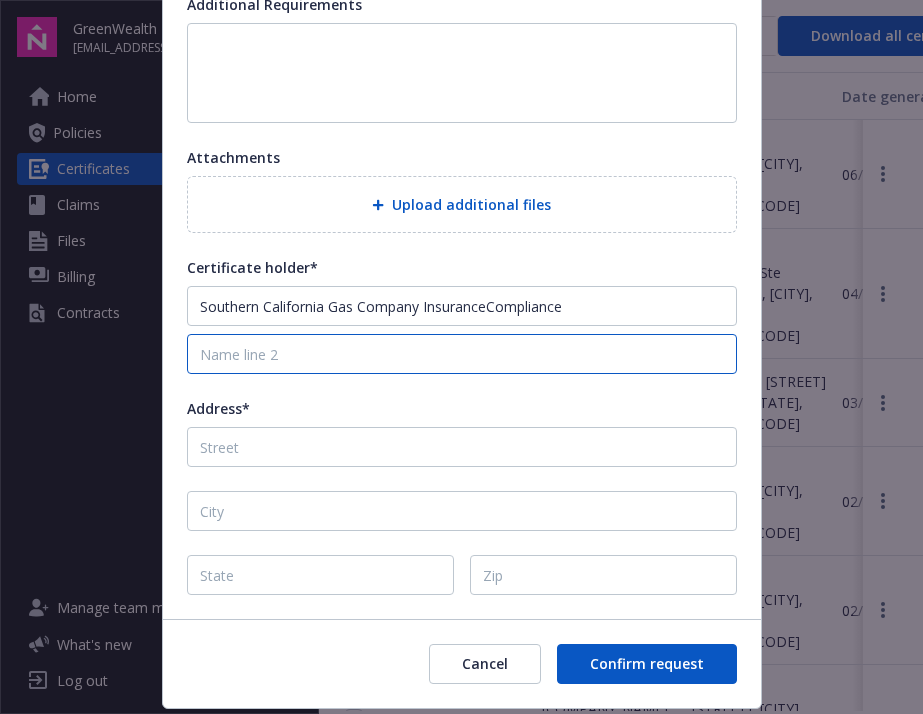 scroll, scrollTop: 421, scrollLeft: 0, axis: vertical 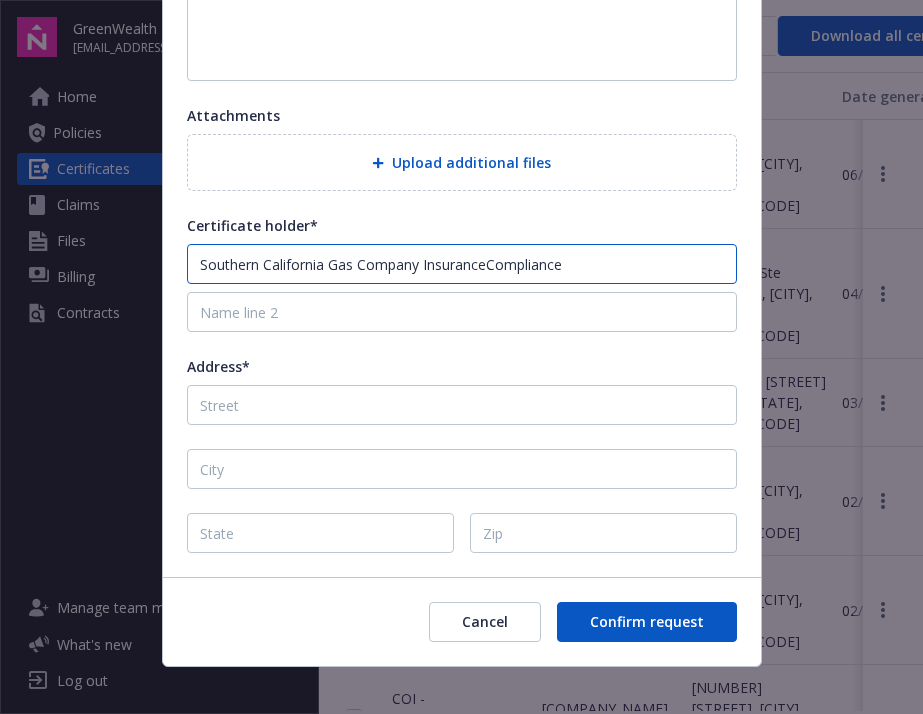drag, startPoint x: 614, startPoint y: 254, endPoint x: 438, endPoint y: 257, distance: 176.02557 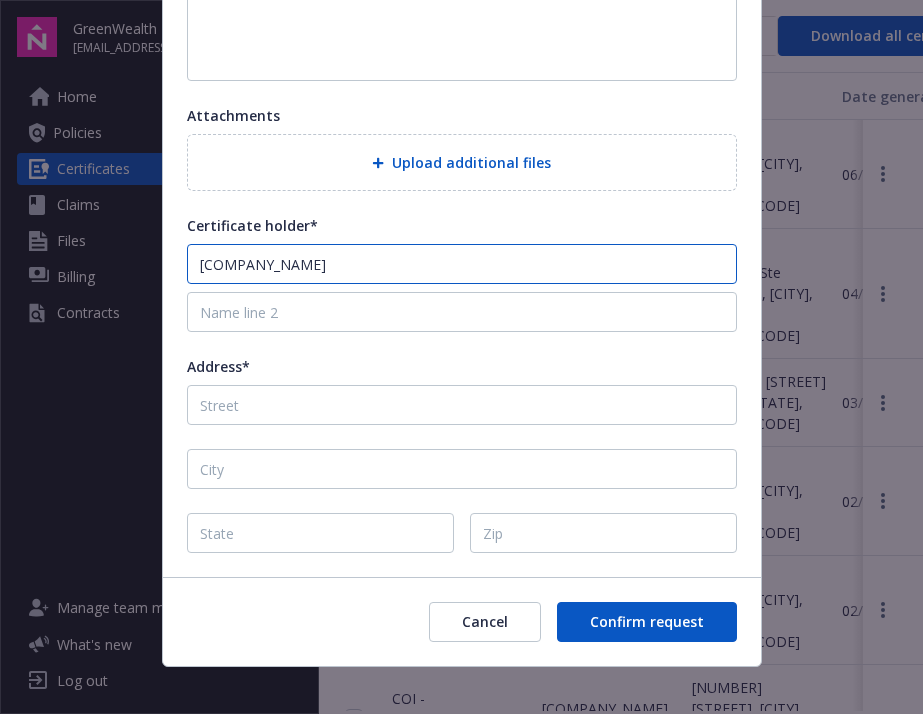 type on "[COMPANY_NAME]" 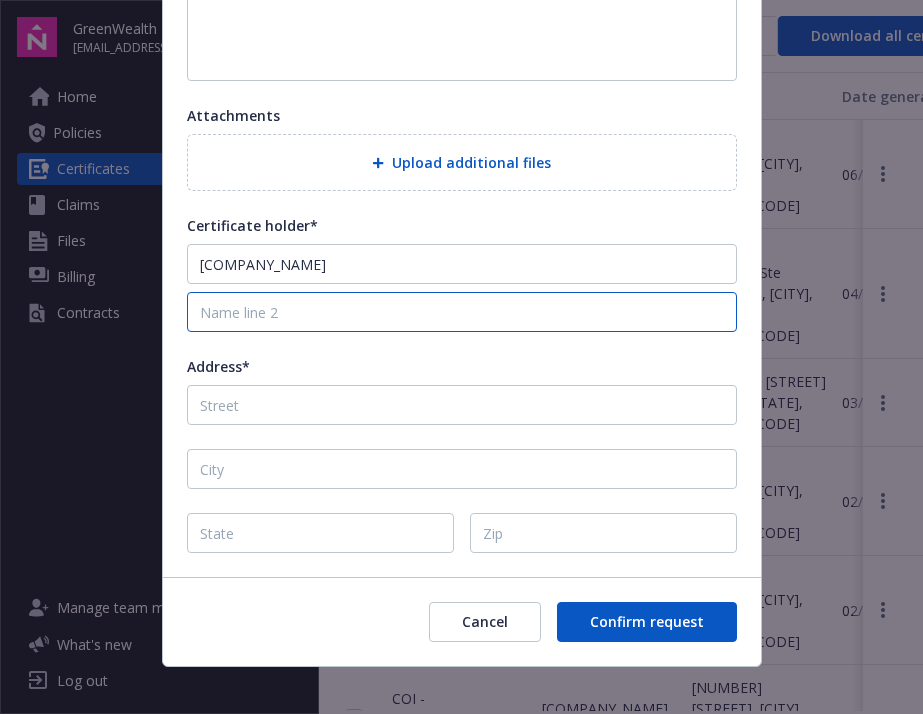 click at bounding box center (462, 312) 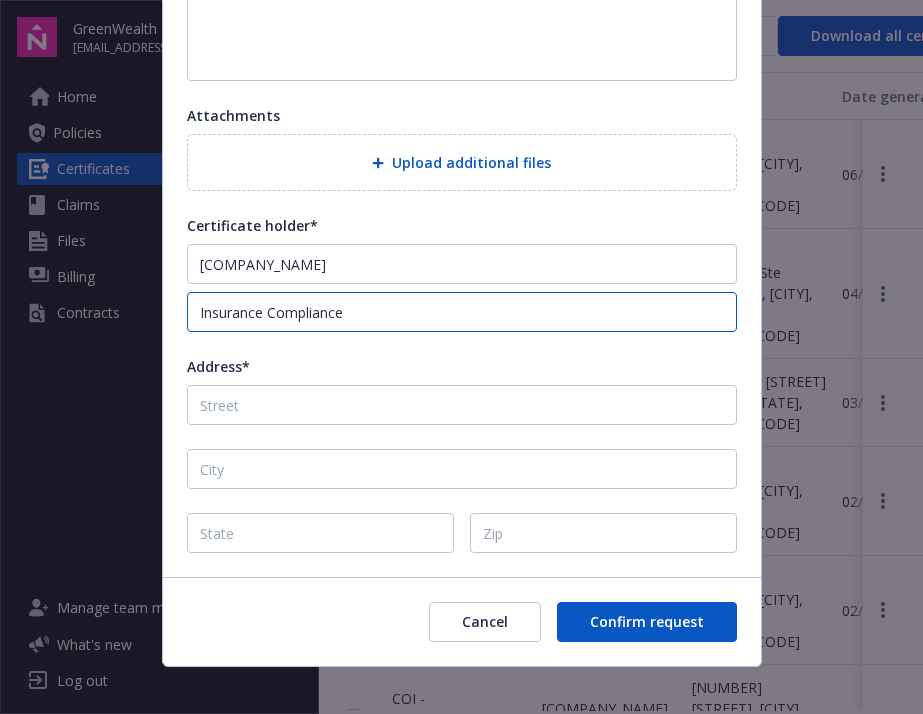 type on "Insurance Compliance" 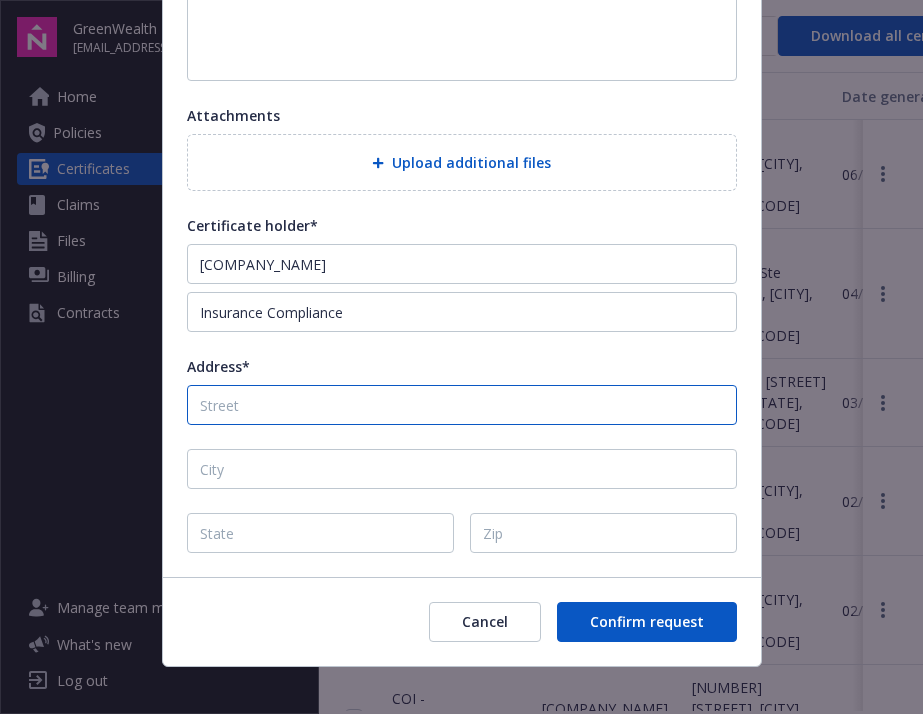 click on "Address*" at bounding box center (462, 405) 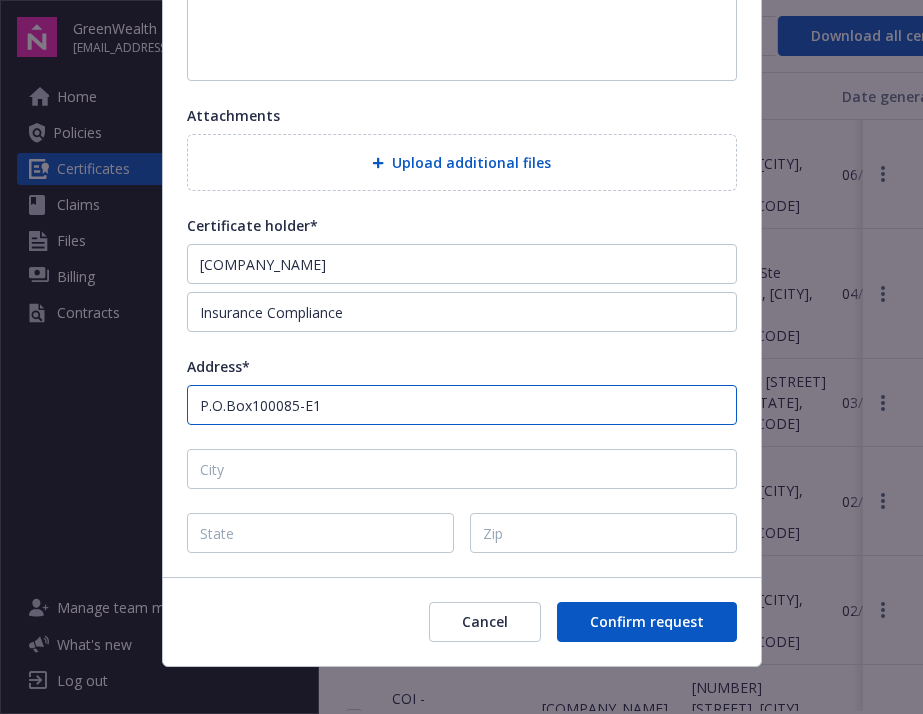 click on "P.O.Box100085-E1" at bounding box center [462, 405] 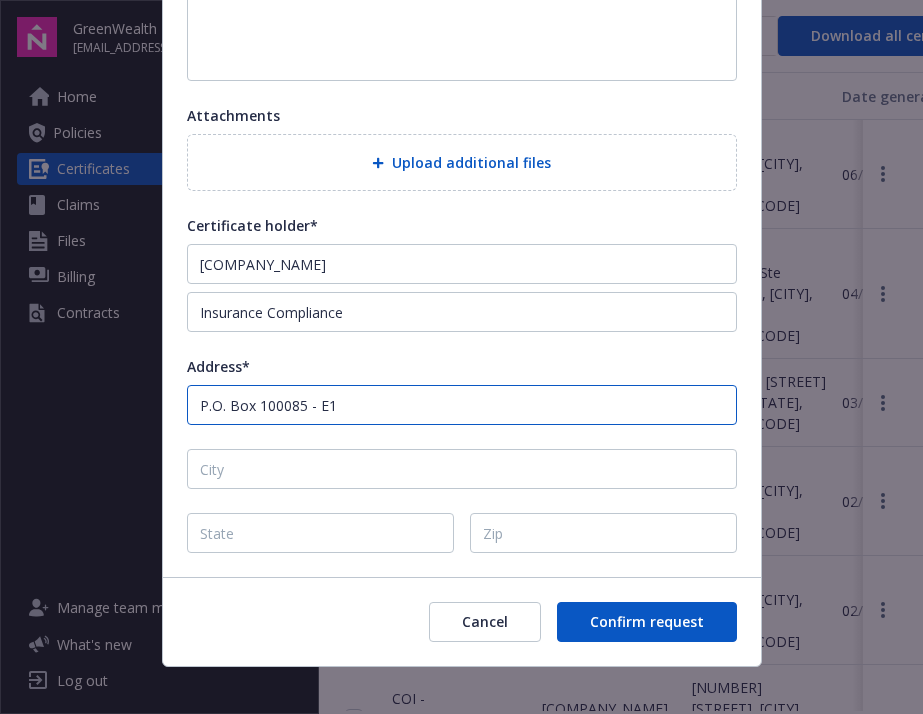 type on "P.O. Box 100085 - E1" 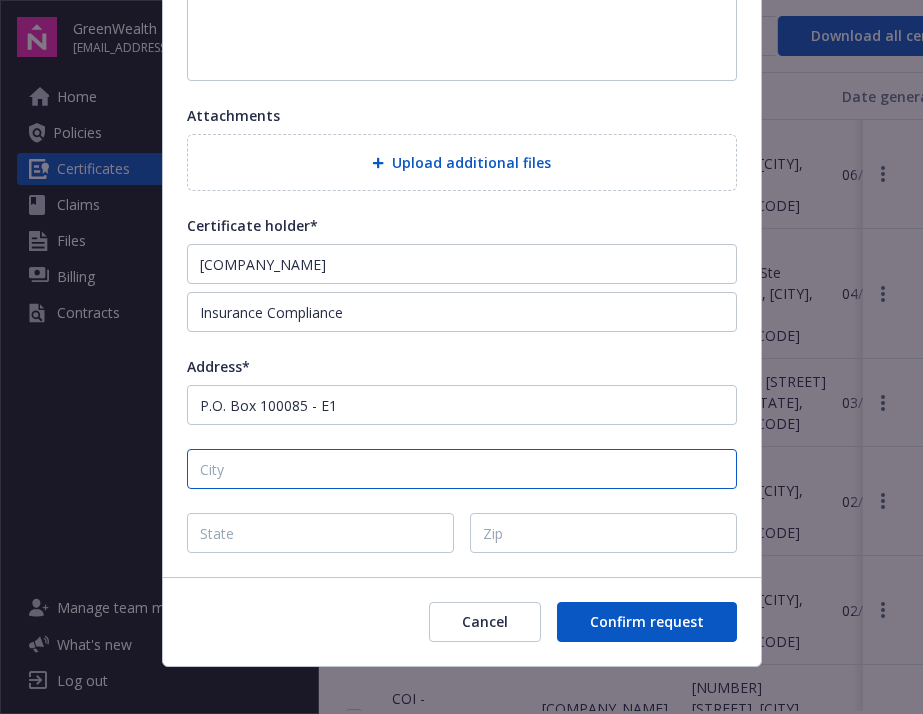 click at bounding box center (462, 469) 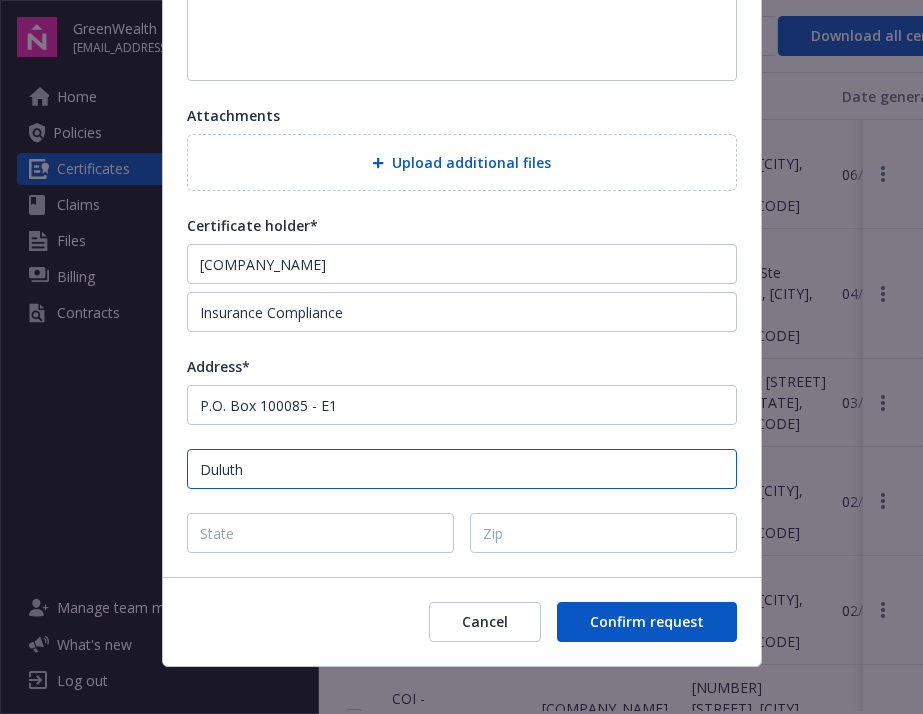 type on "Duluth" 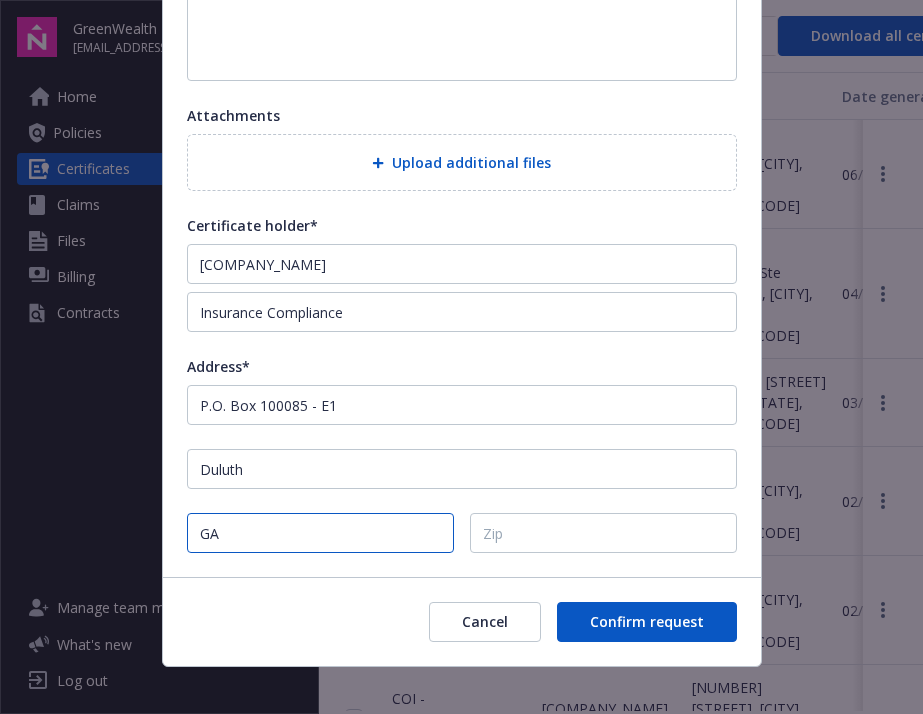 type on "GA" 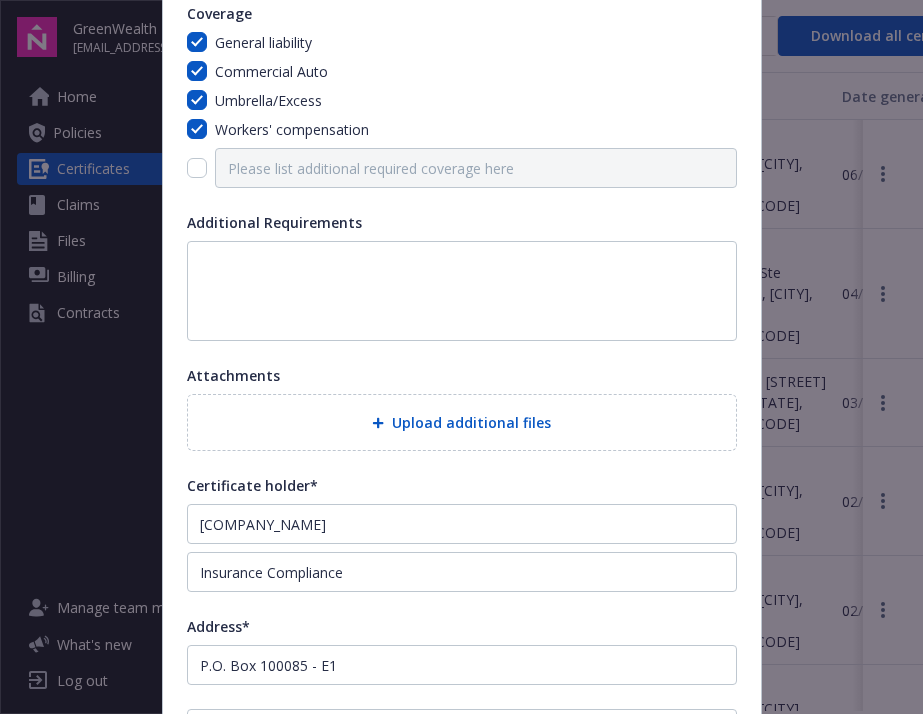 scroll, scrollTop: 112, scrollLeft: 0, axis: vertical 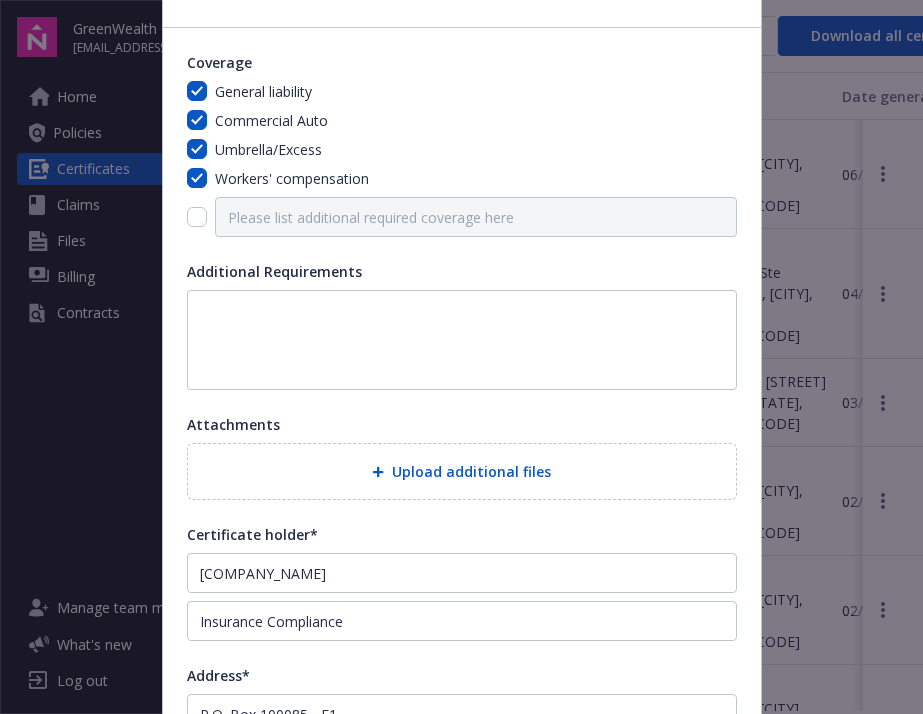 type on "30096" 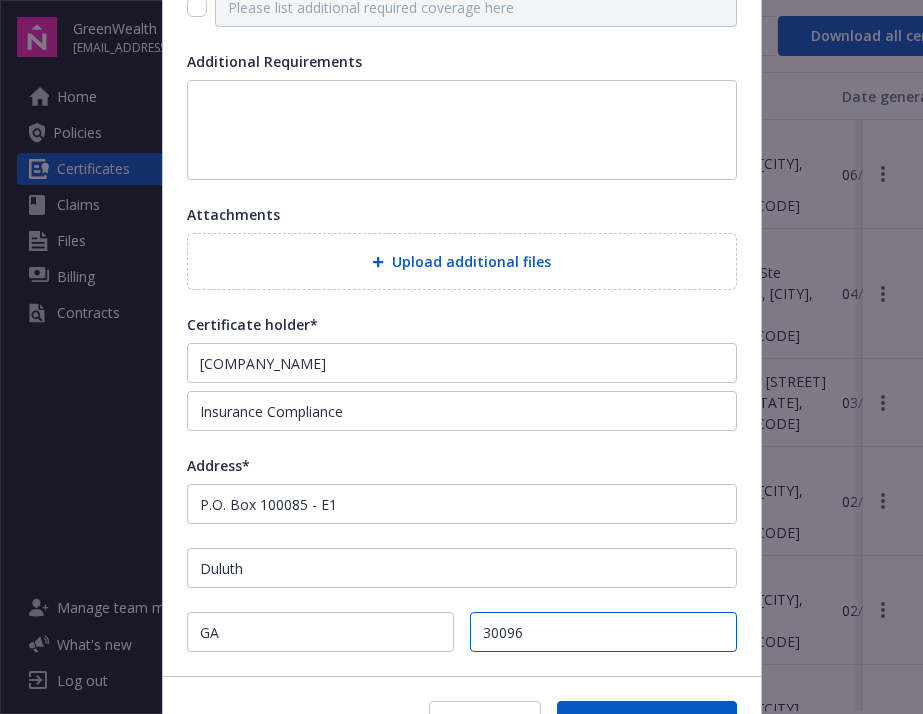 scroll, scrollTop: 301, scrollLeft: 0, axis: vertical 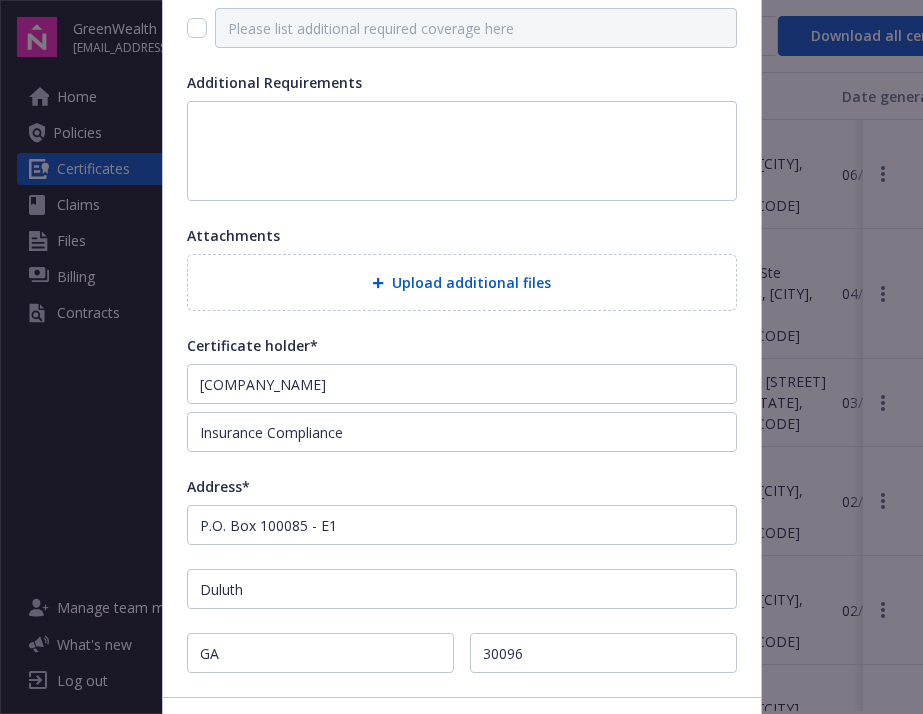 click on "Upload additional files" at bounding box center [462, 282] 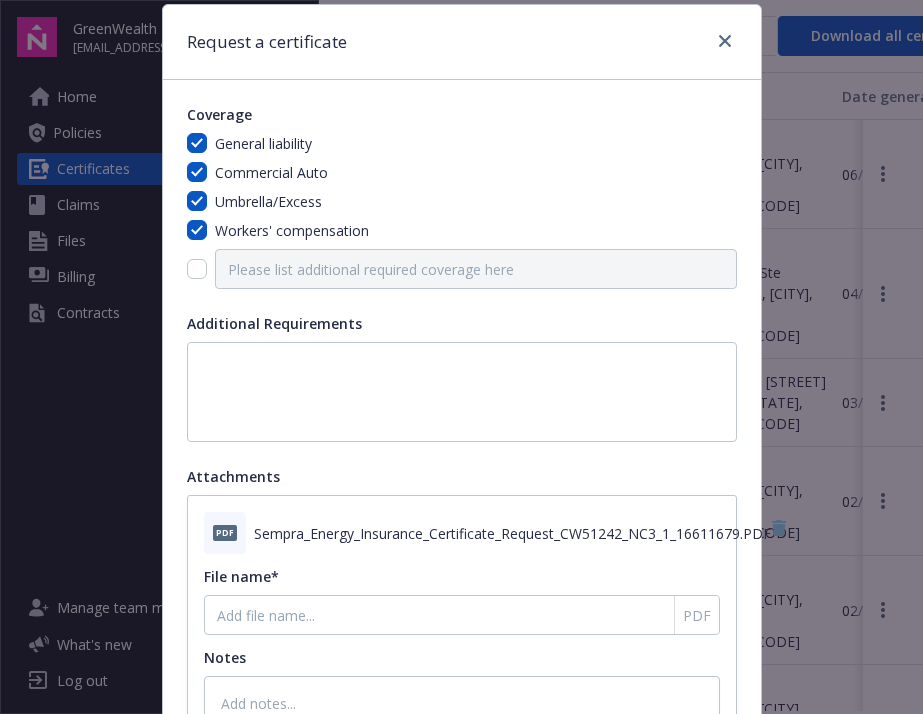 scroll, scrollTop: 56, scrollLeft: 0, axis: vertical 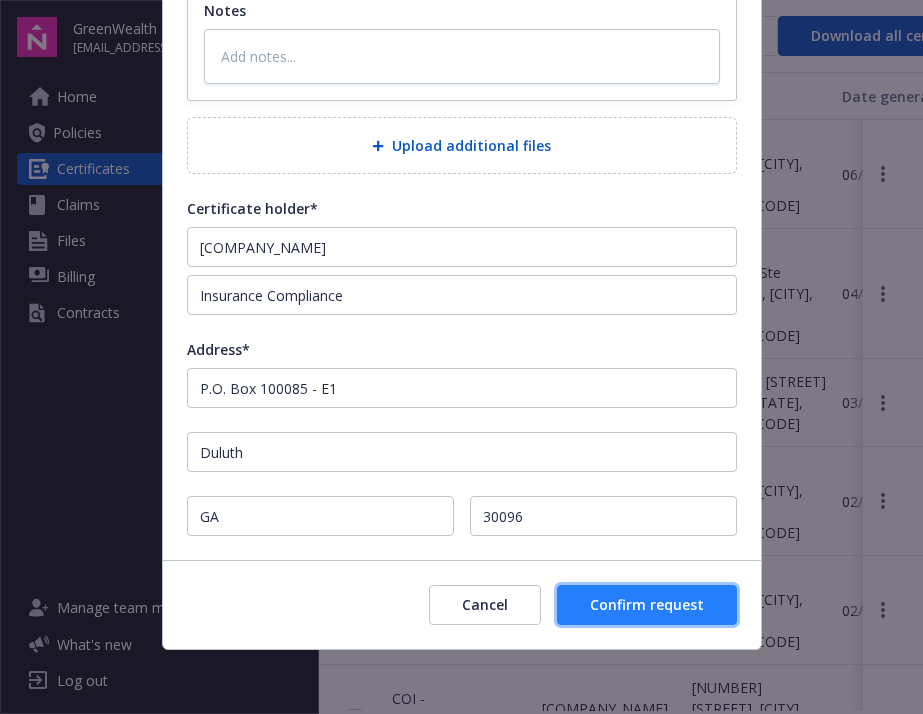 click on "Confirm request" at bounding box center [647, 604] 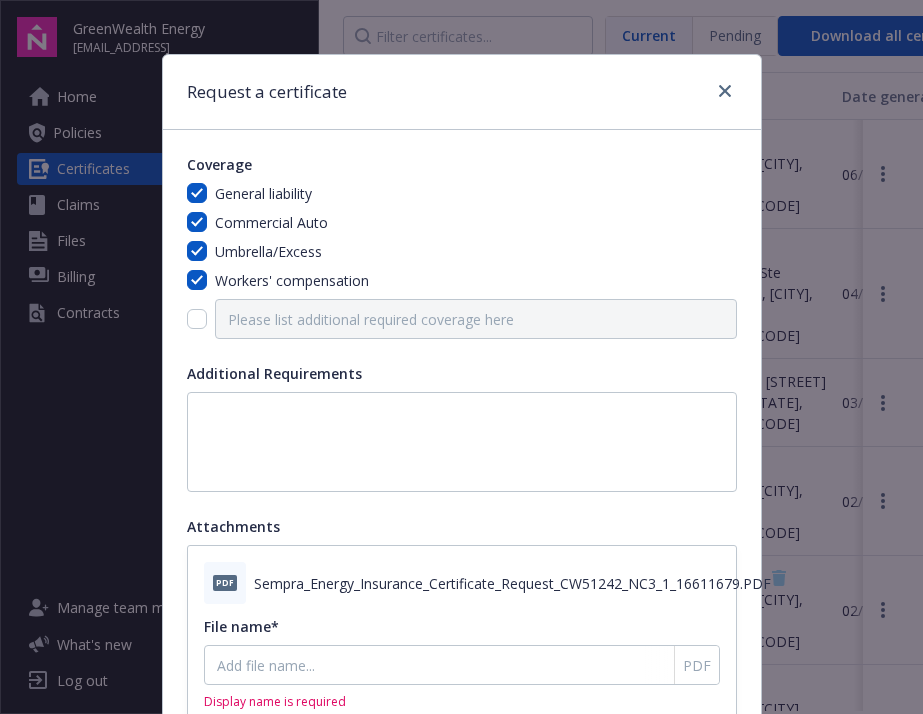 scroll, scrollTop: 0, scrollLeft: 0, axis: both 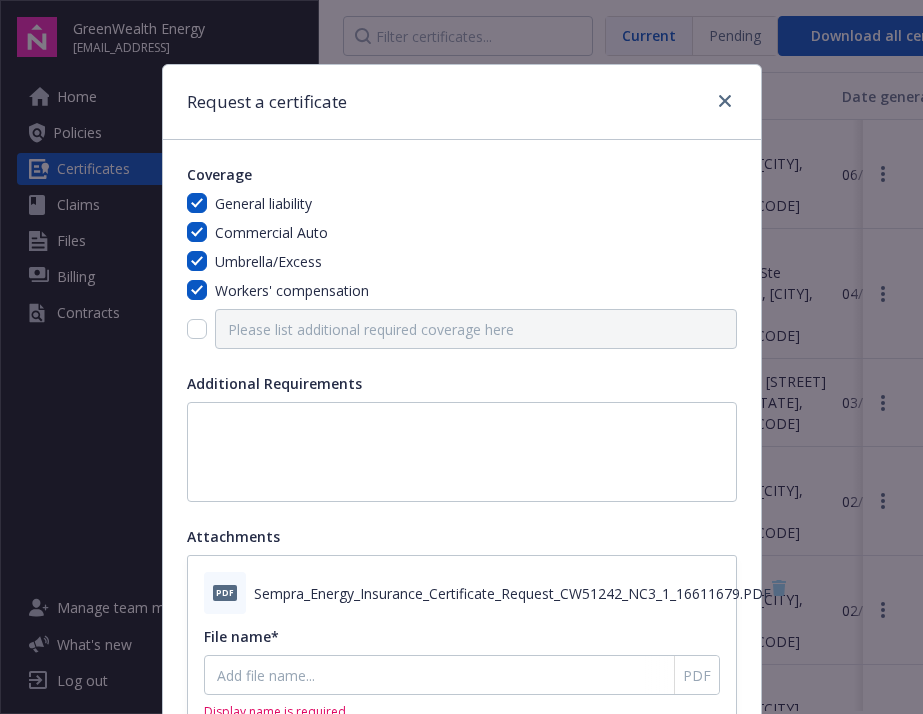 click on "Request a certificate" at bounding box center (462, 102) 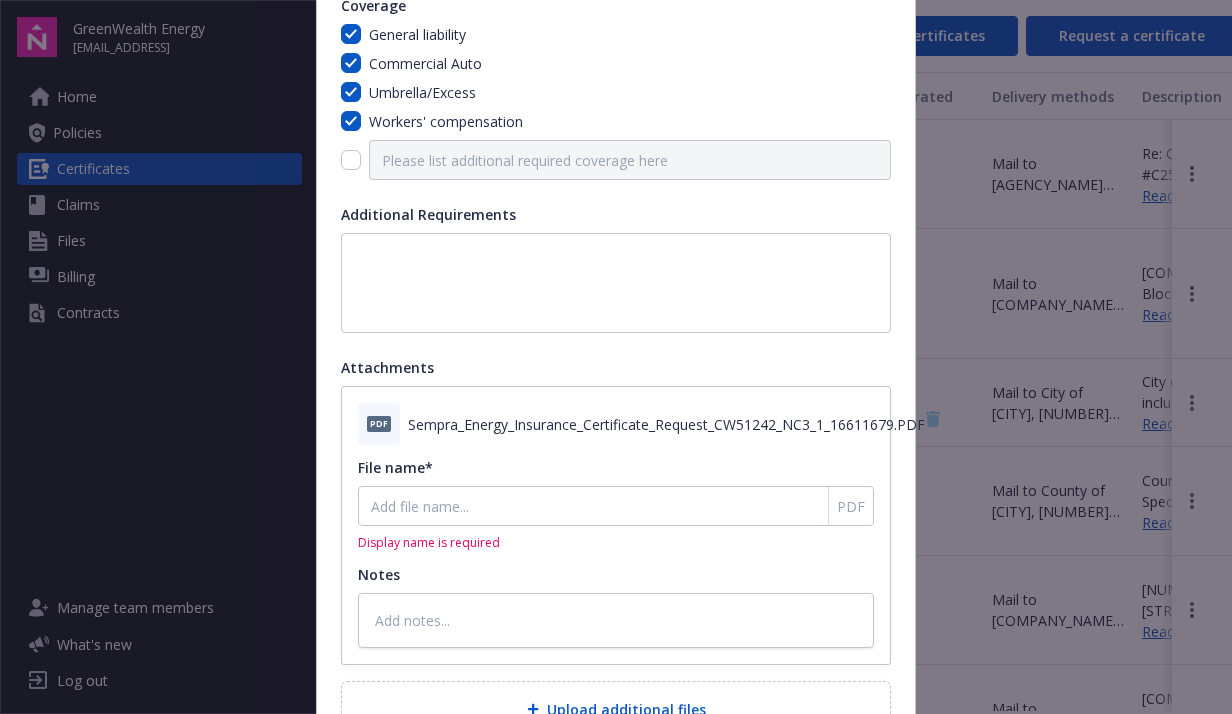 scroll, scrollTop: 180, scrollLeft: 0, axis: vertical 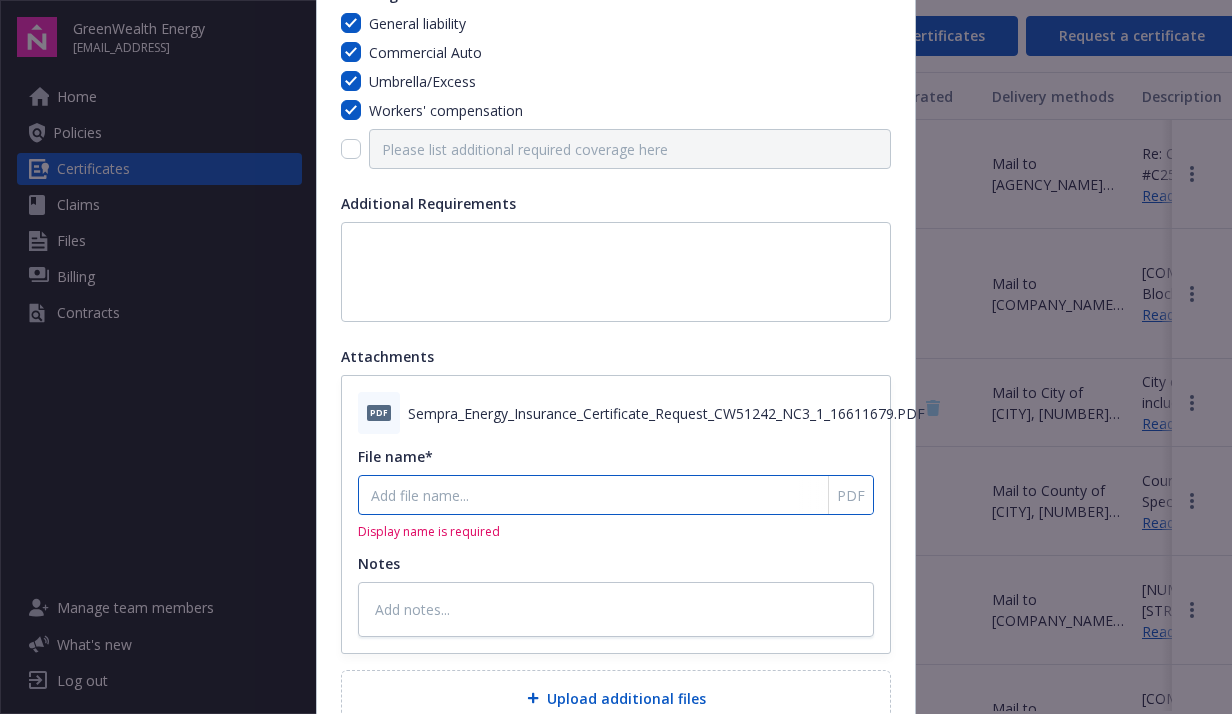 click on "File name*" at bounding box center (616, 495) 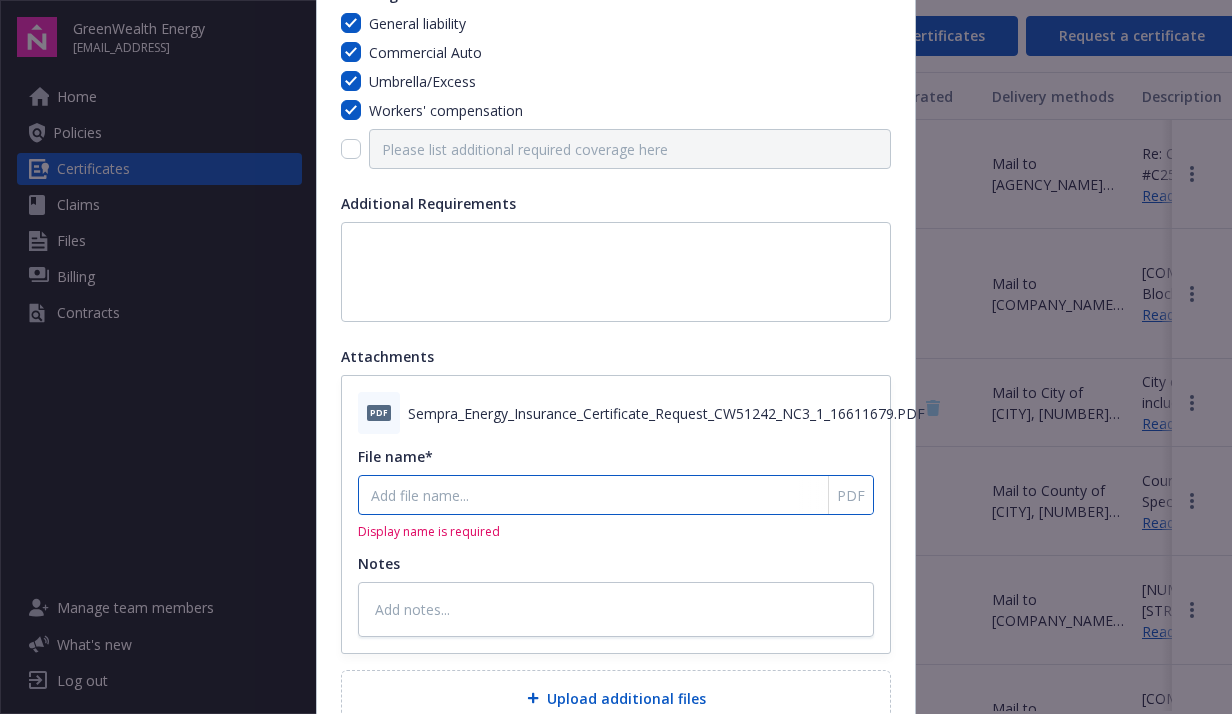 type on "x" 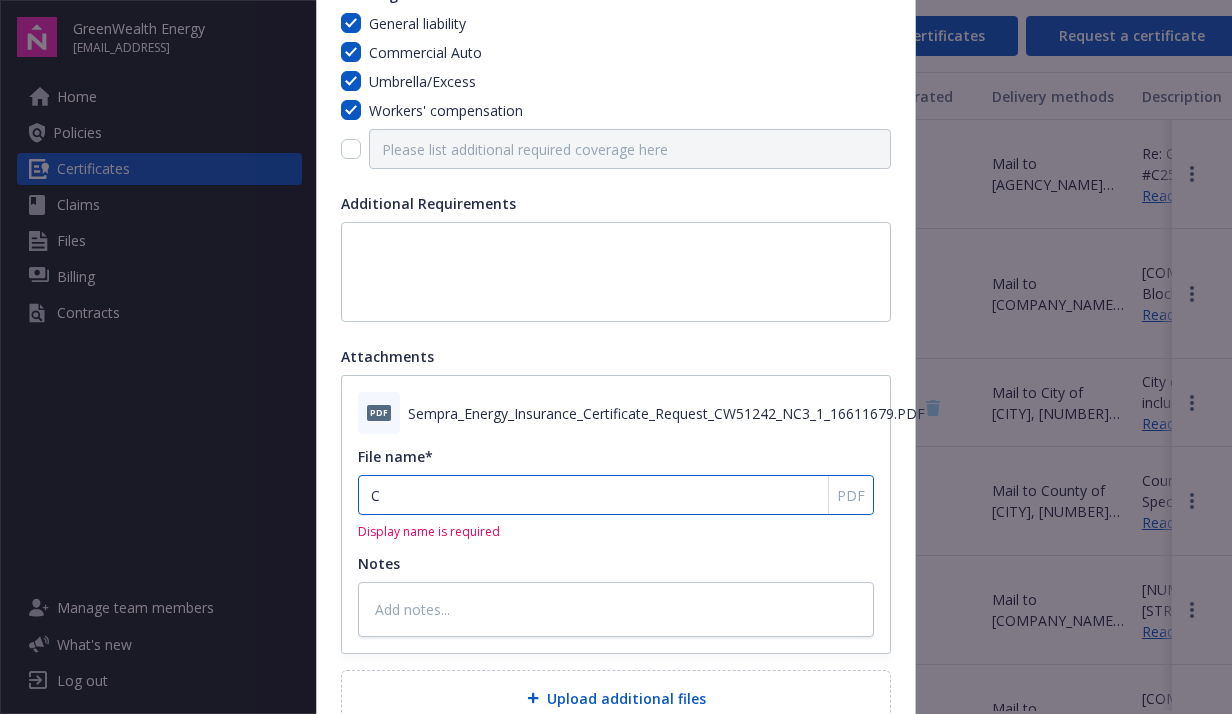 type on "x" 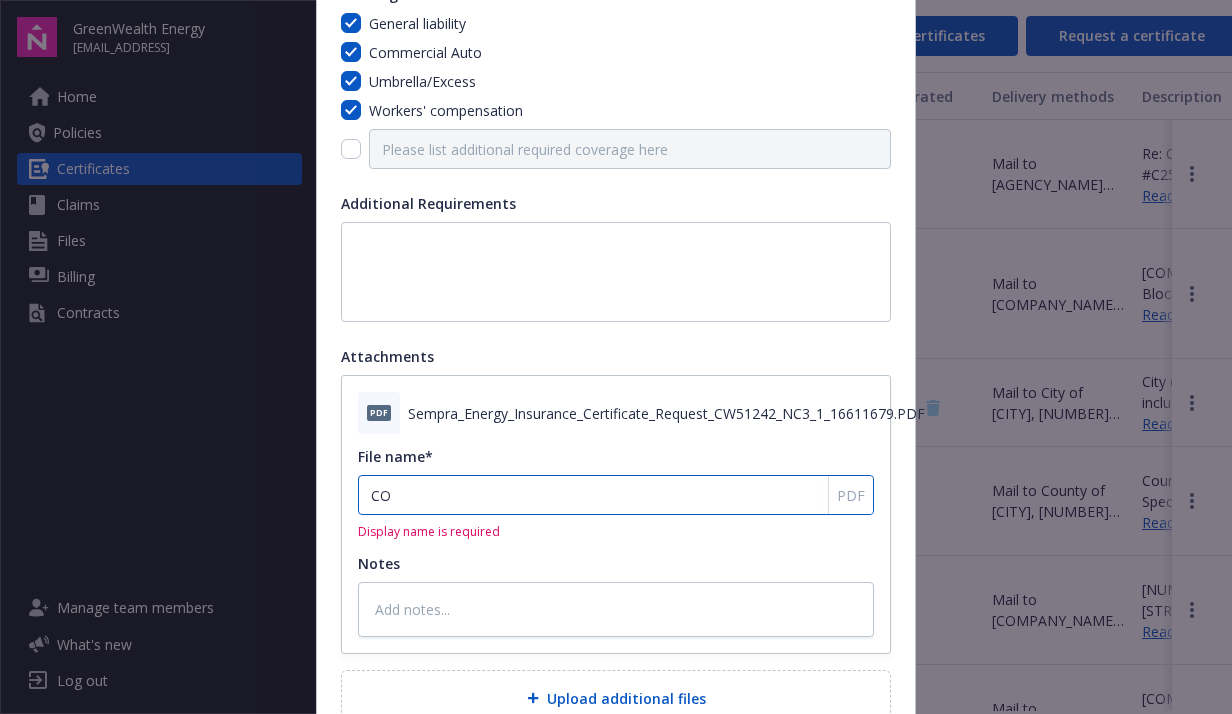 type on "x" 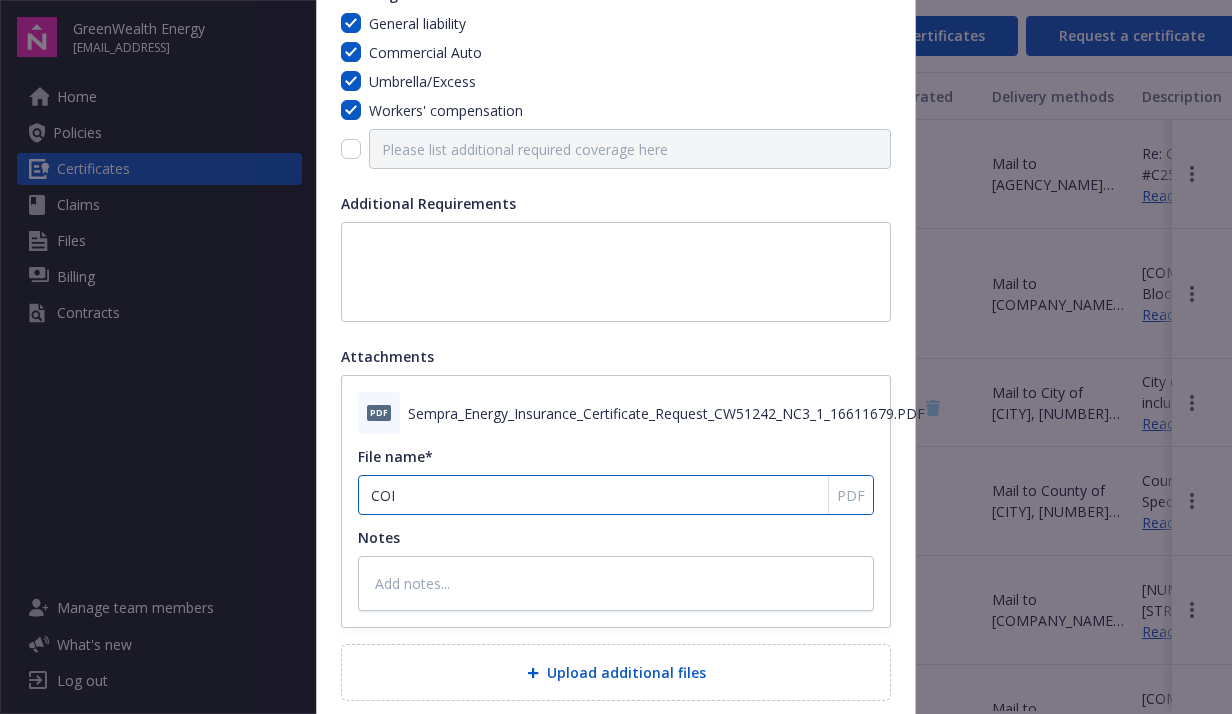 type on "x" 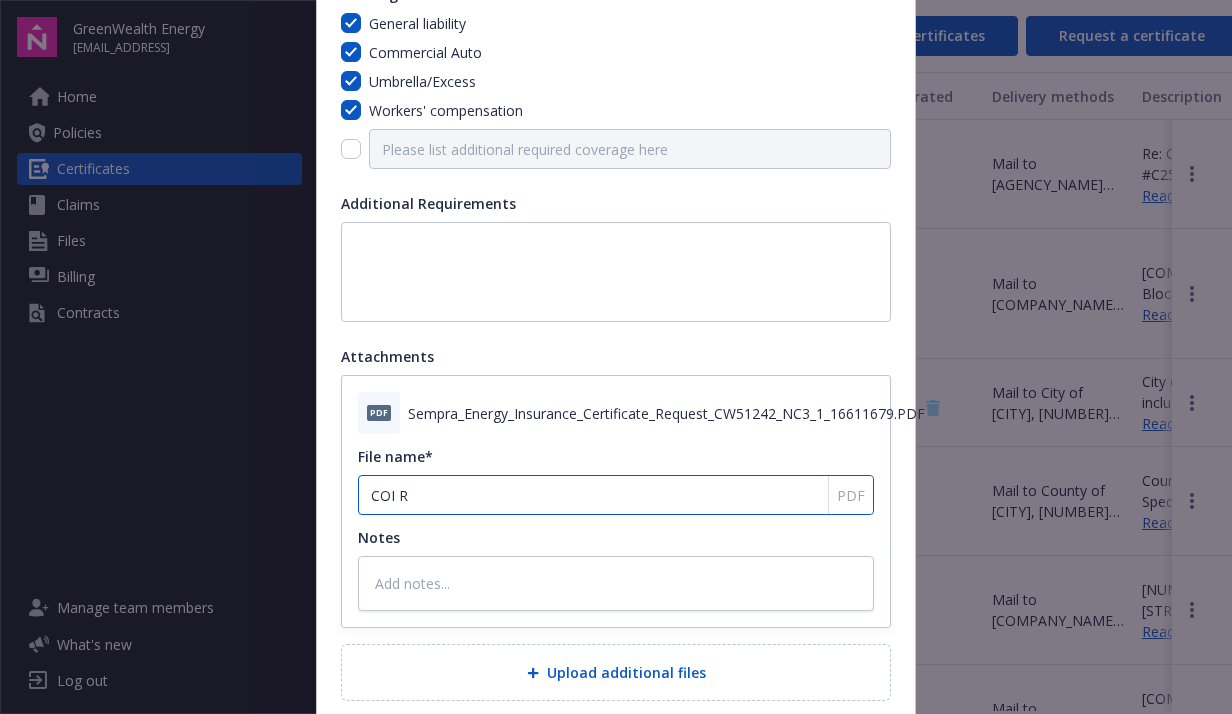 type on "x" 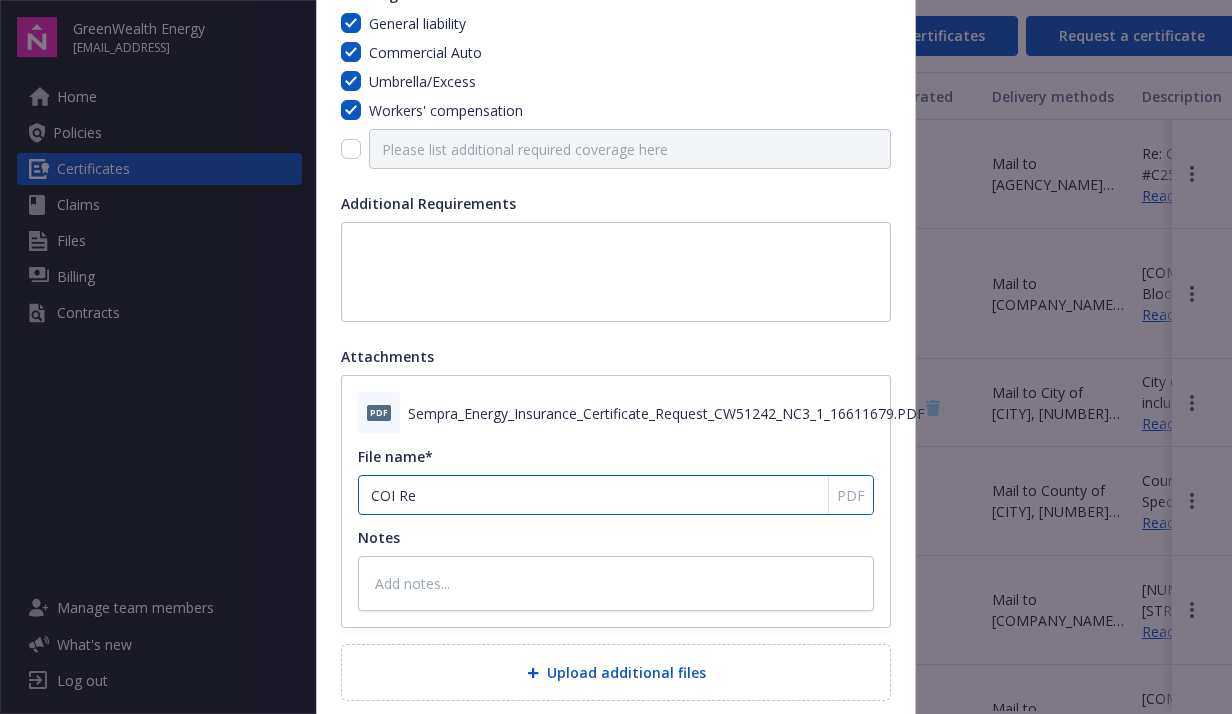 type on "x" 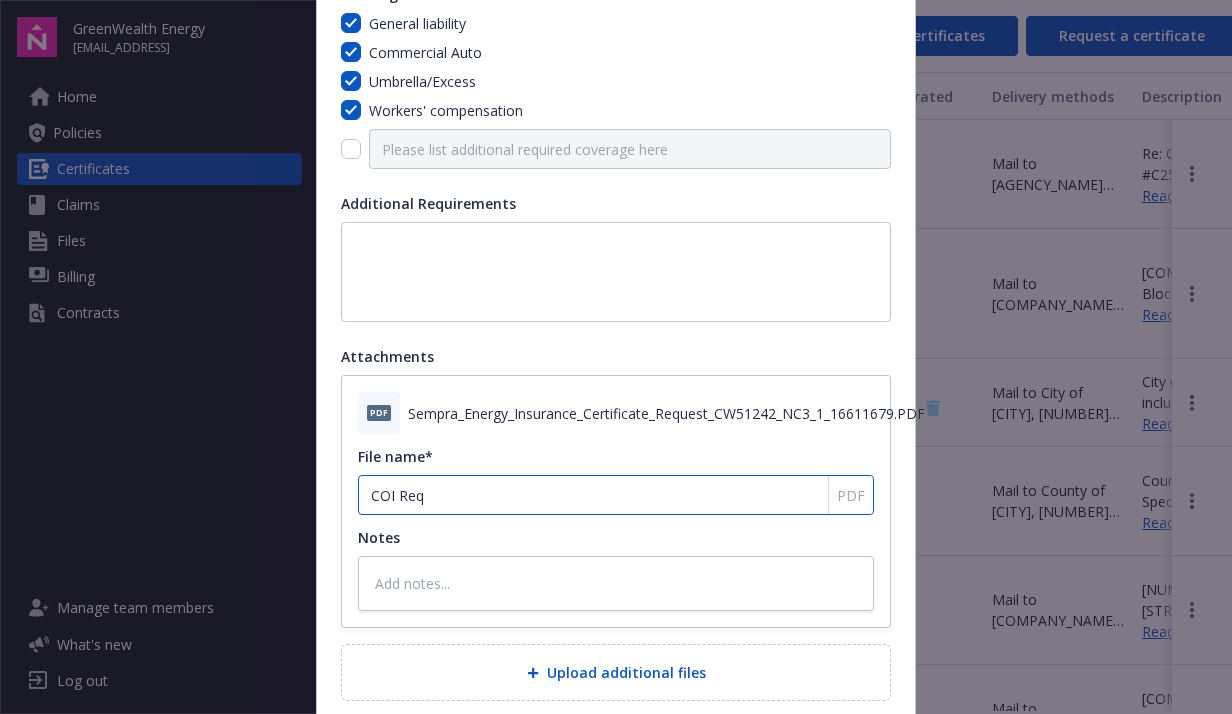 type on "x" 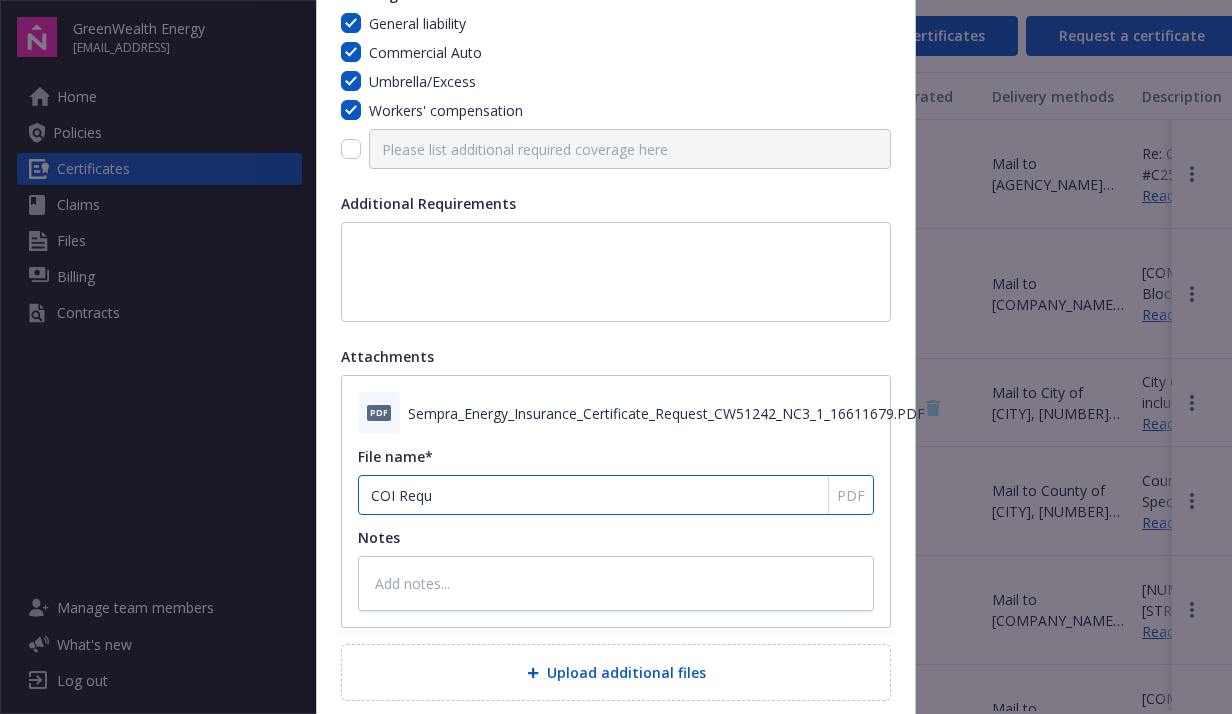 type on "x" 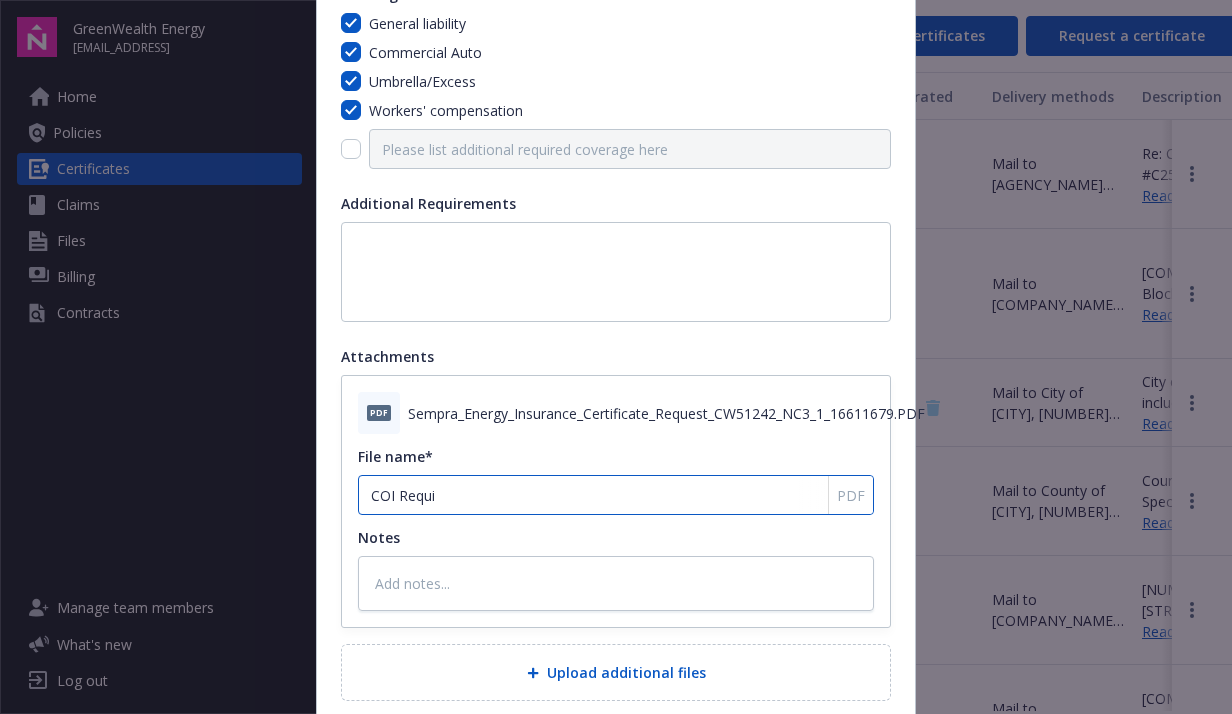 type on "x" 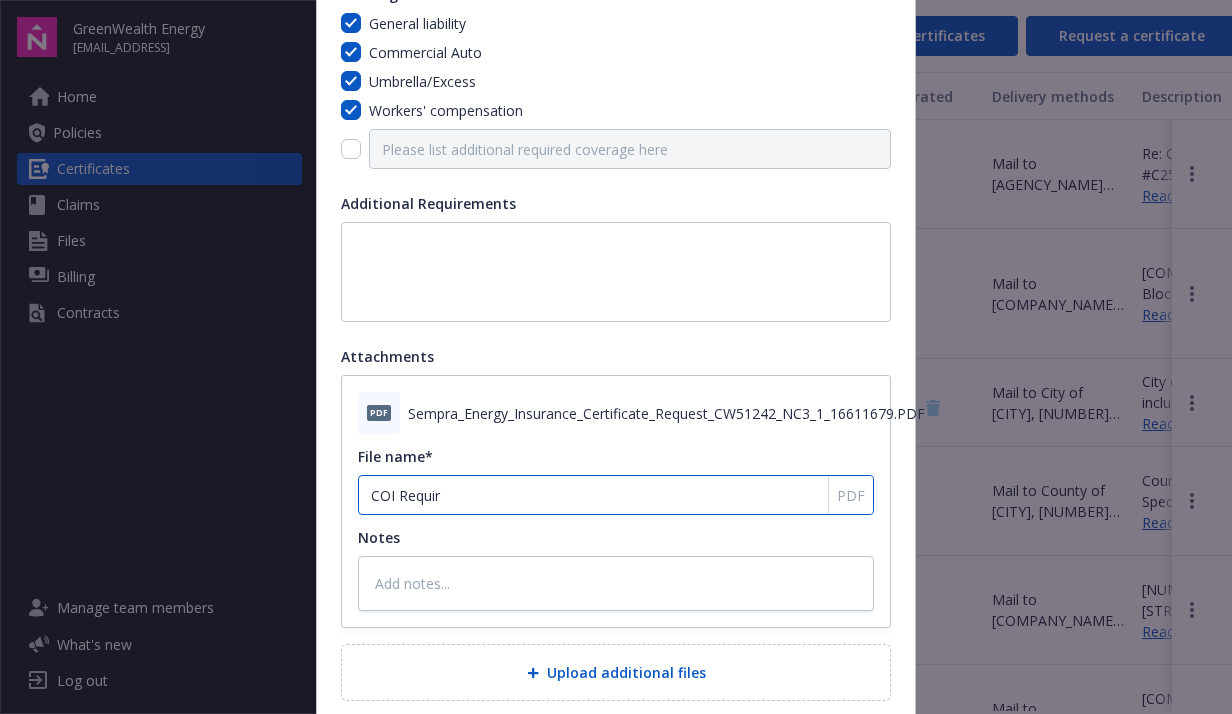 type on "x" 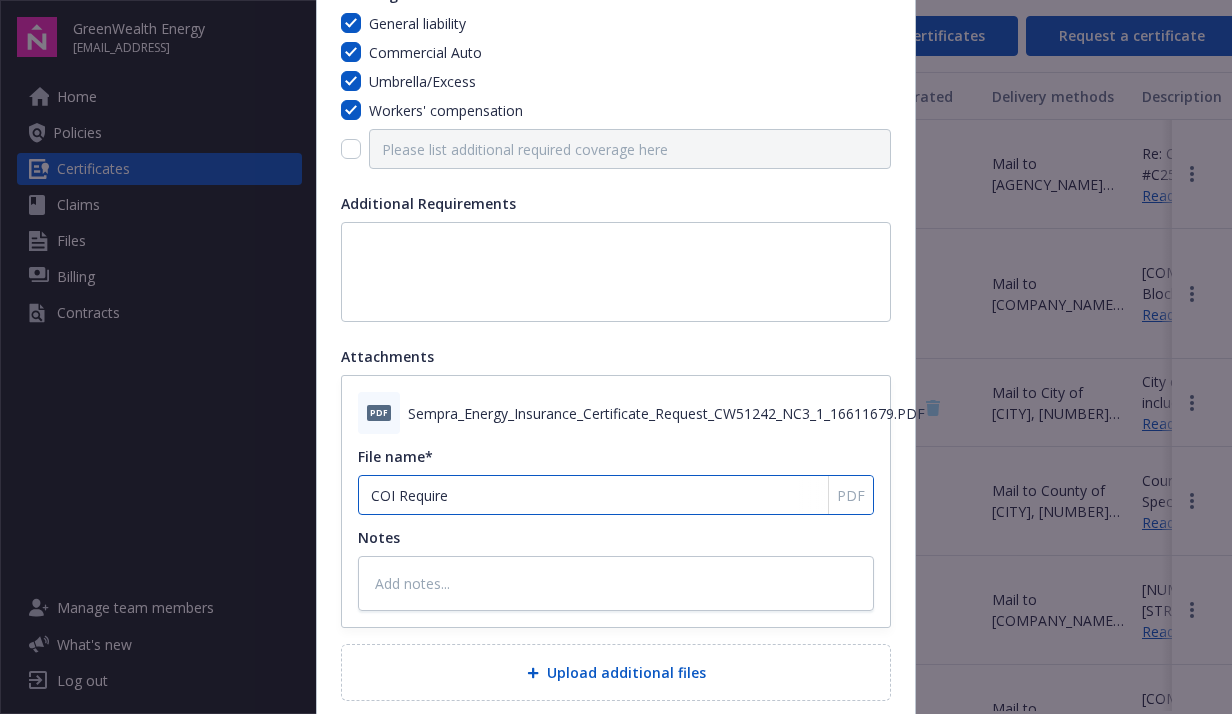 type on "COI Requirem" 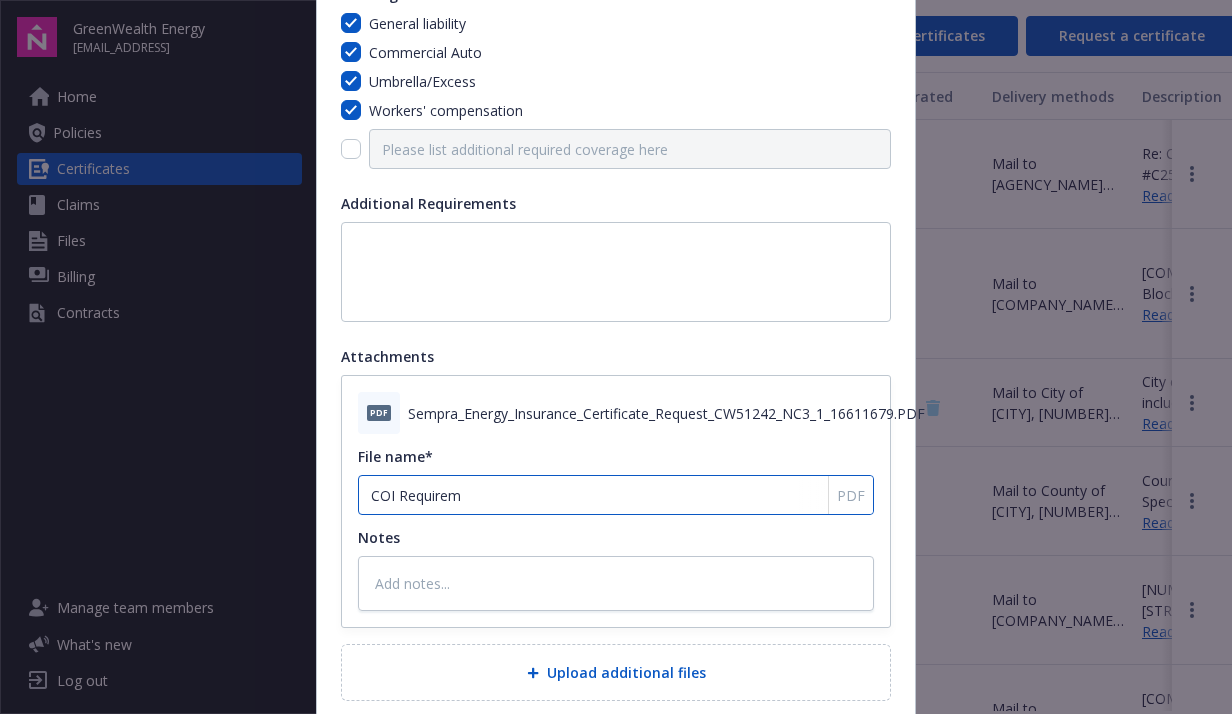 type on "x" 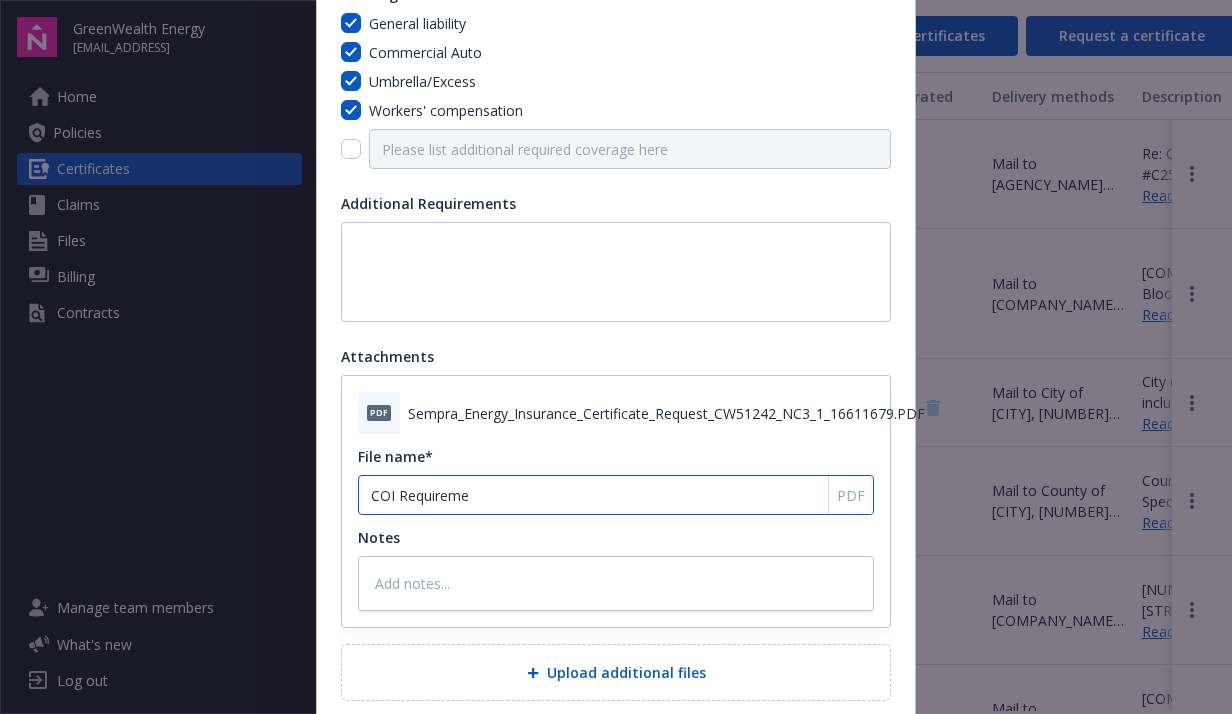 type on "COI Requiremen" 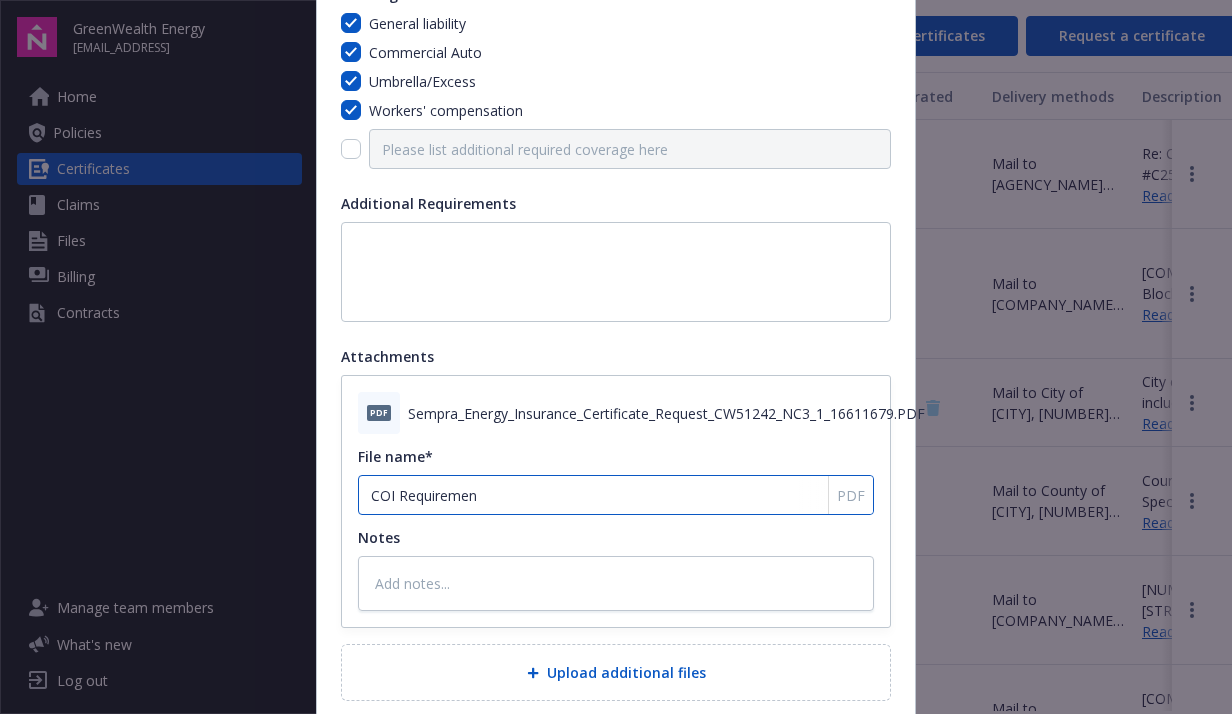 type on "x" 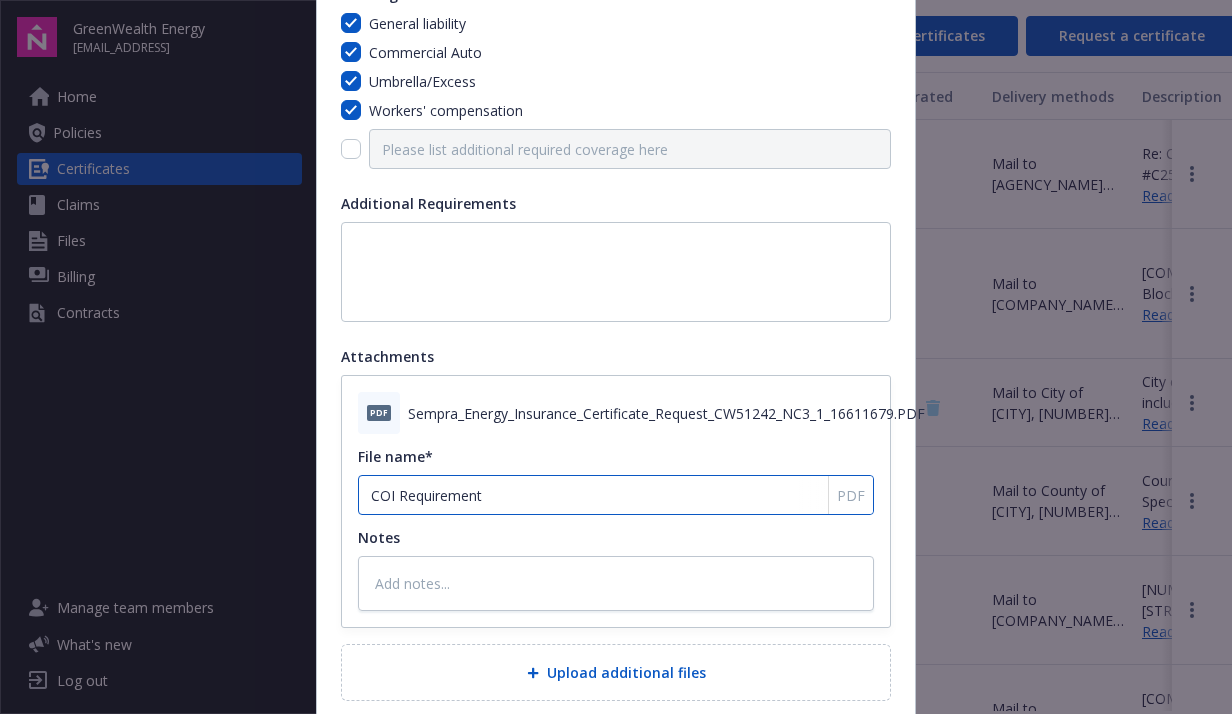 type on "x" 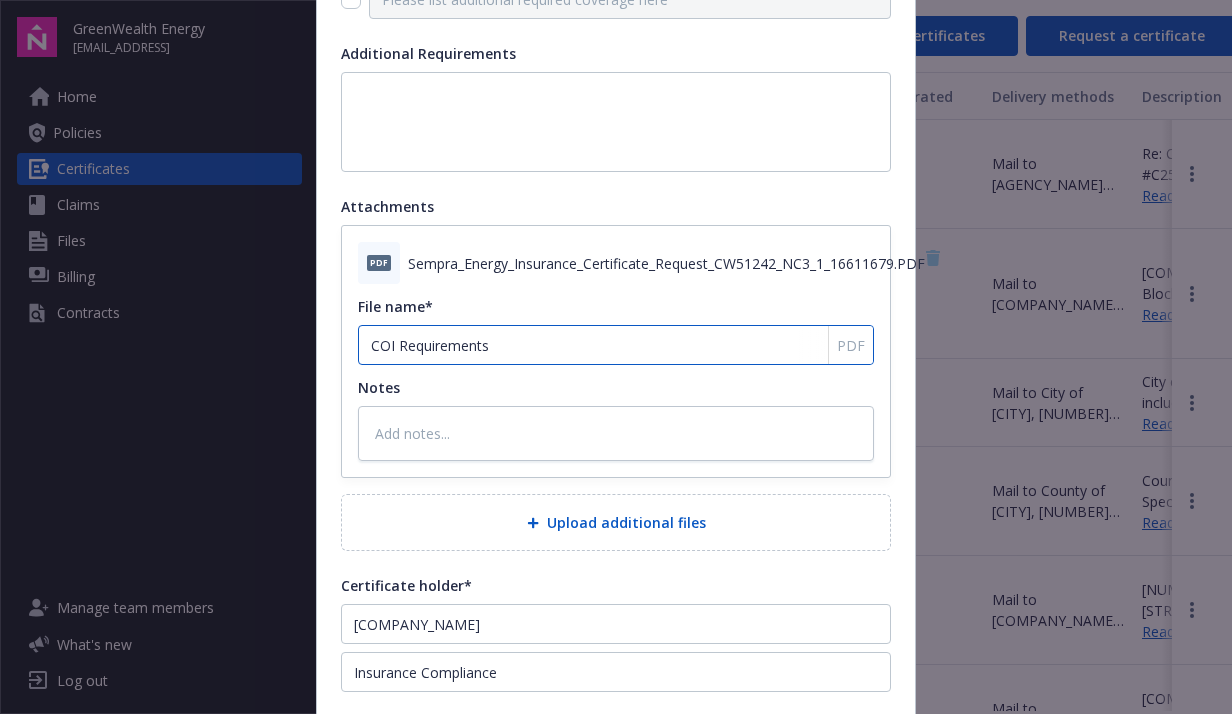 scroll, scrollTop: 707, scrollLeft: 0, axis: vertical 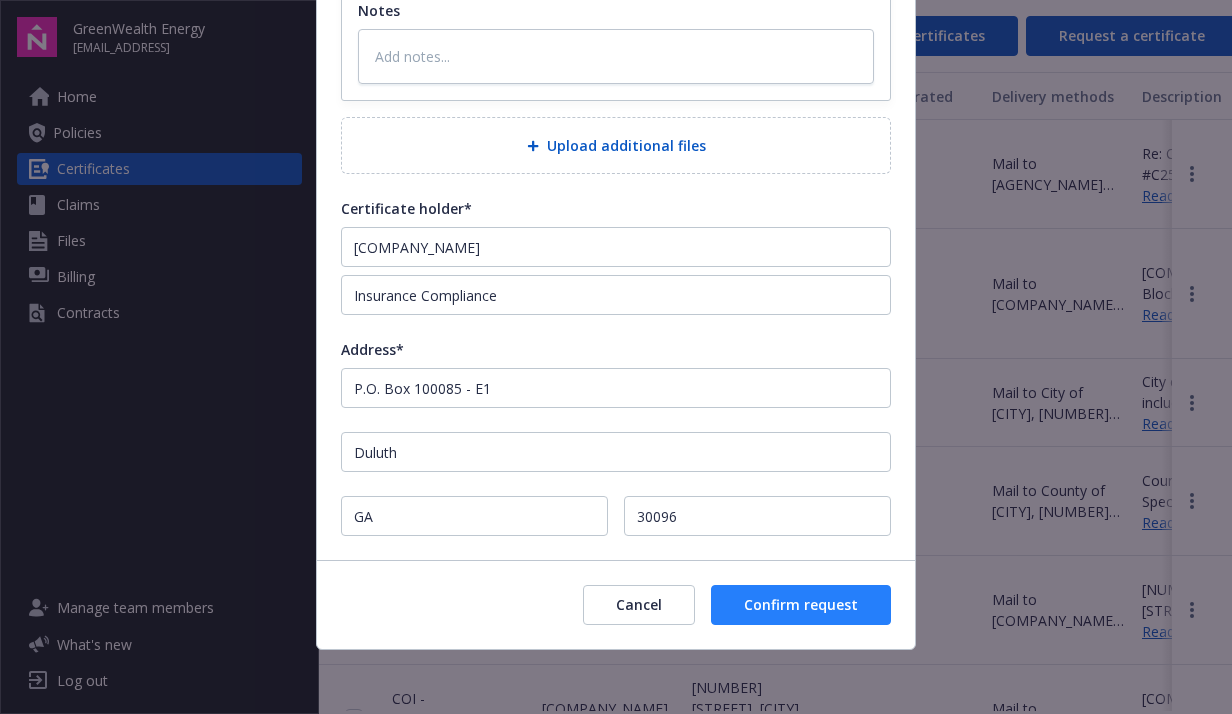 type on "COI Requirements" 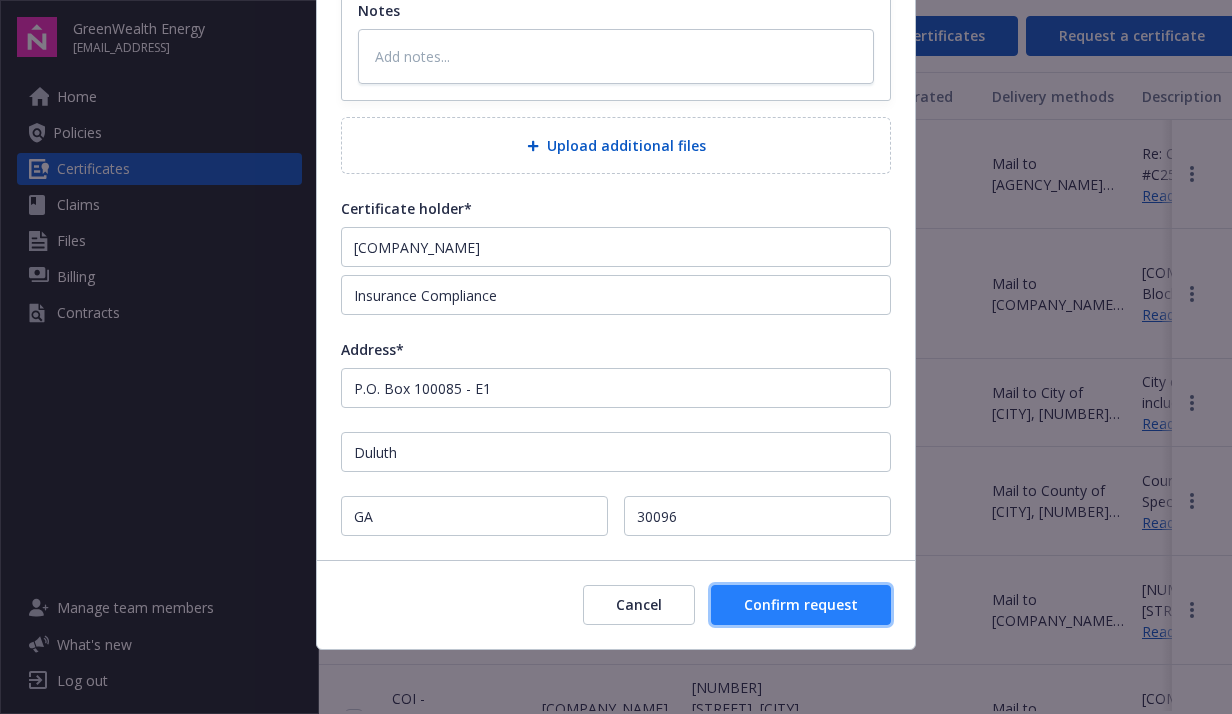 click on "Confirm request" at bounding box center (801, 604) 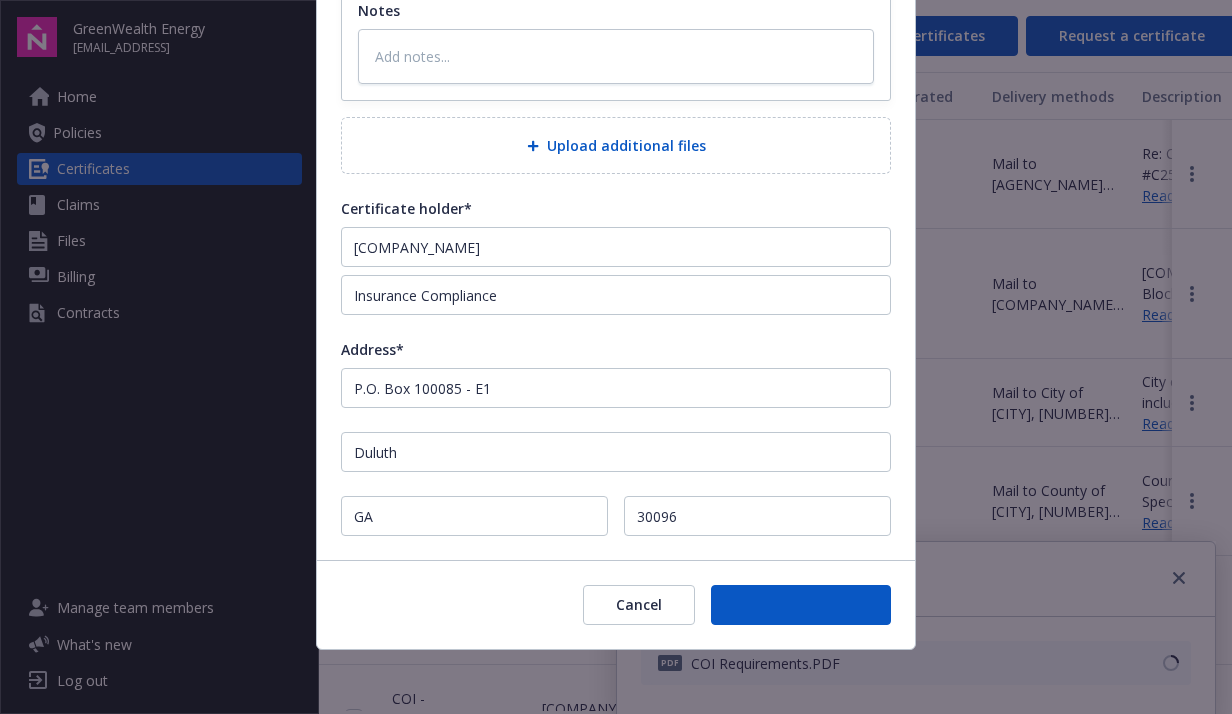 type on "x" 